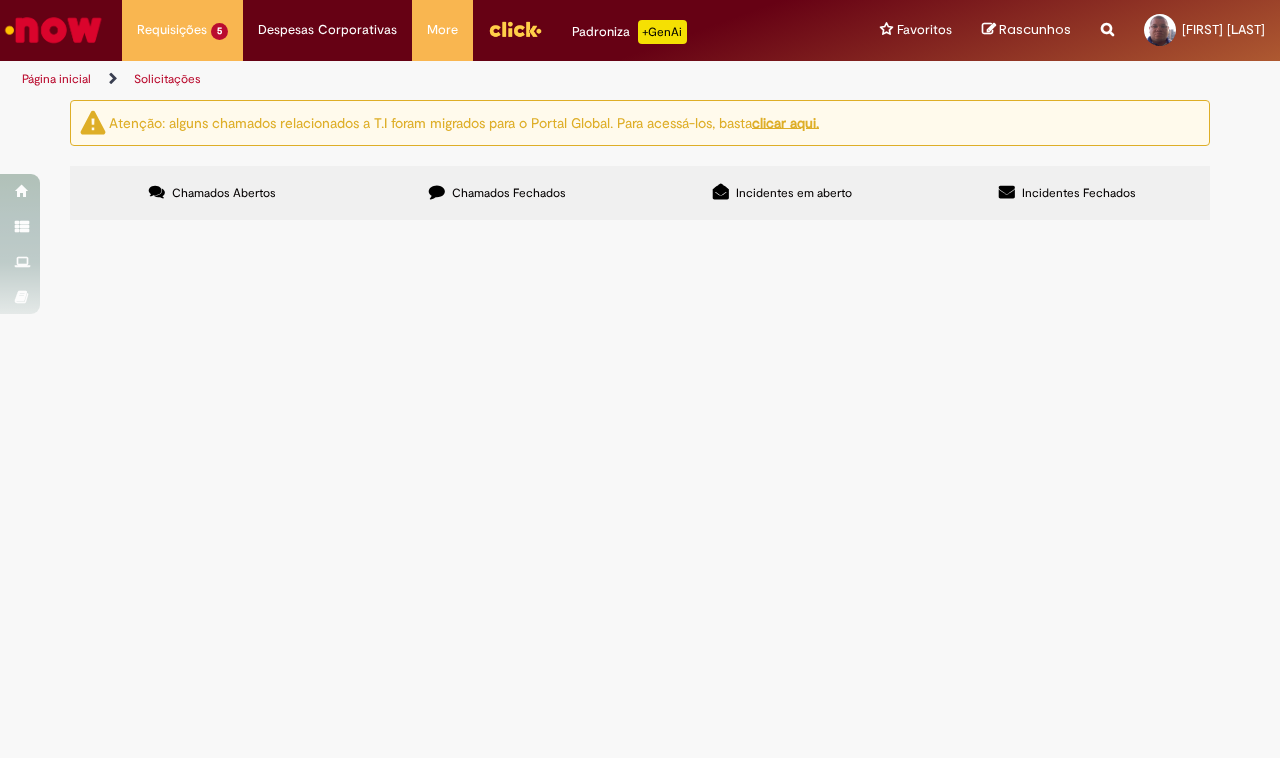 scroll, scrollTop: 0, scrollLeft: 0, axis: both 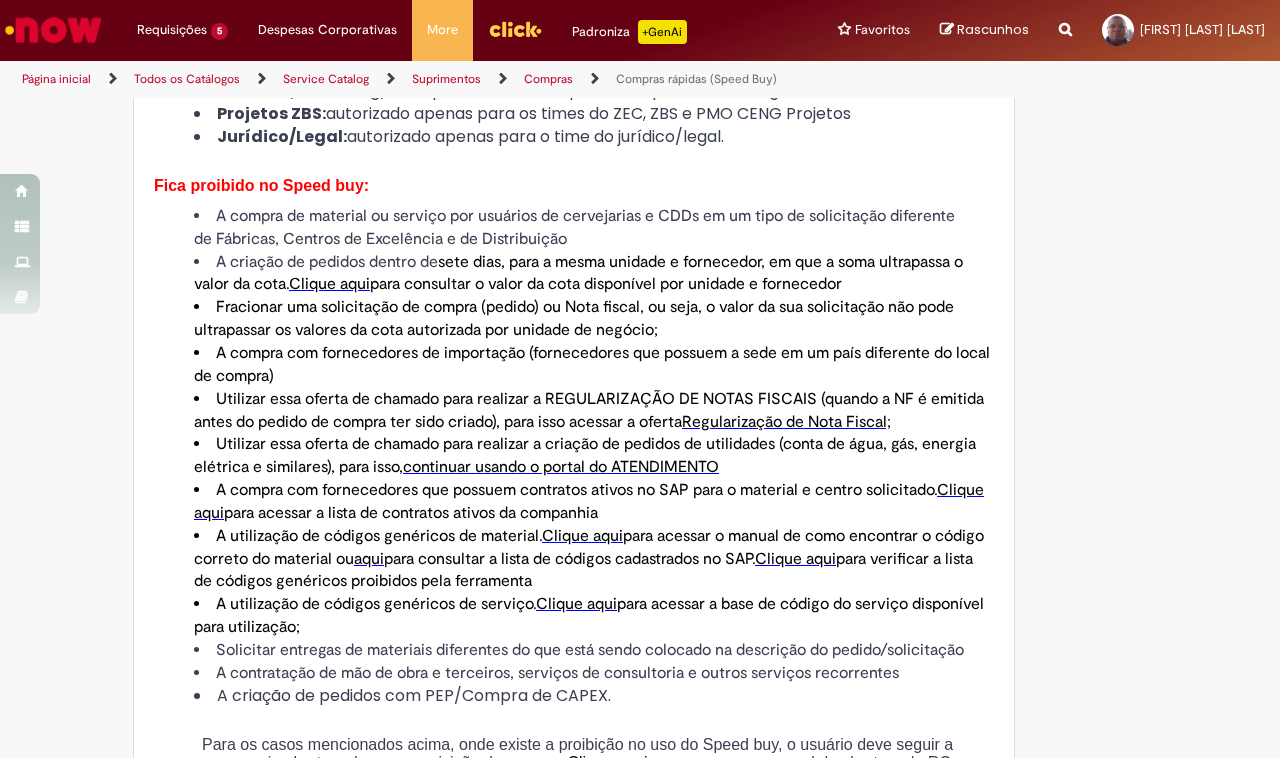 click on "Clique aqui" at bounding box center [329, 284] 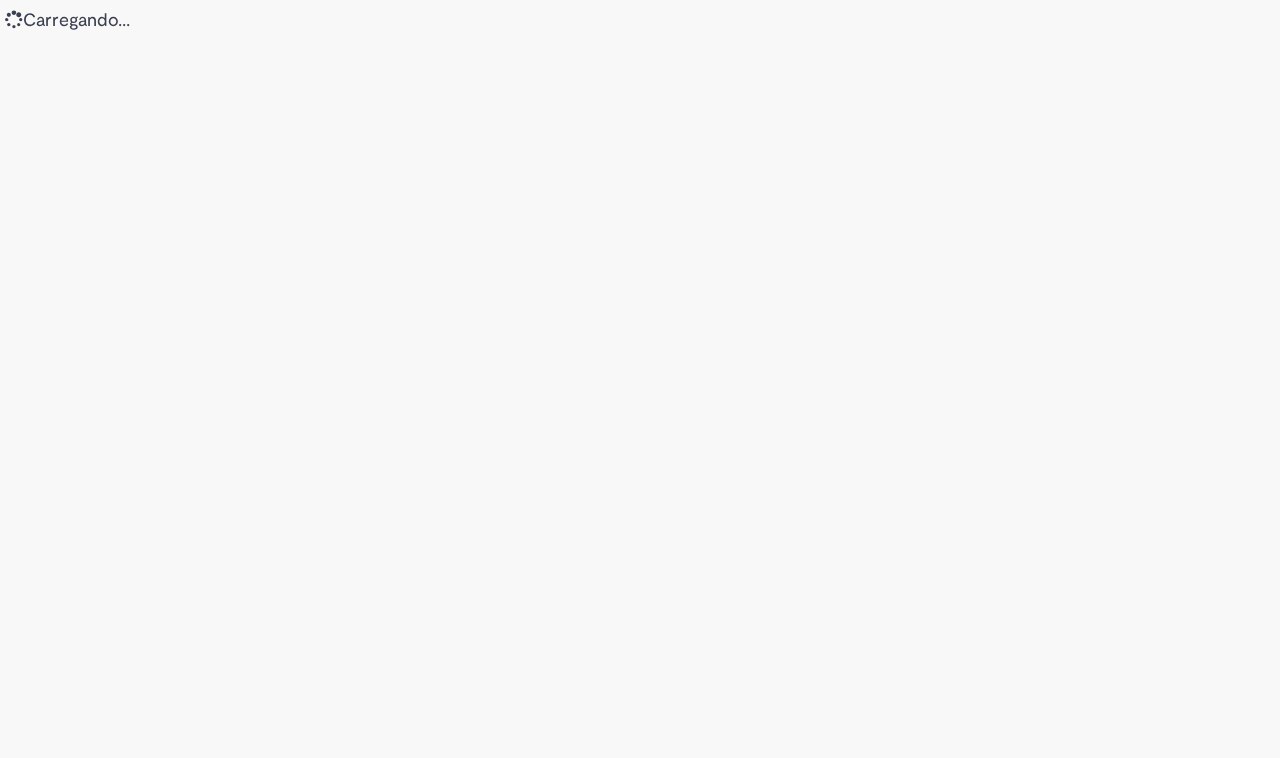 scroll, scrollTop: 0, scrollLeft: 0, axis: both 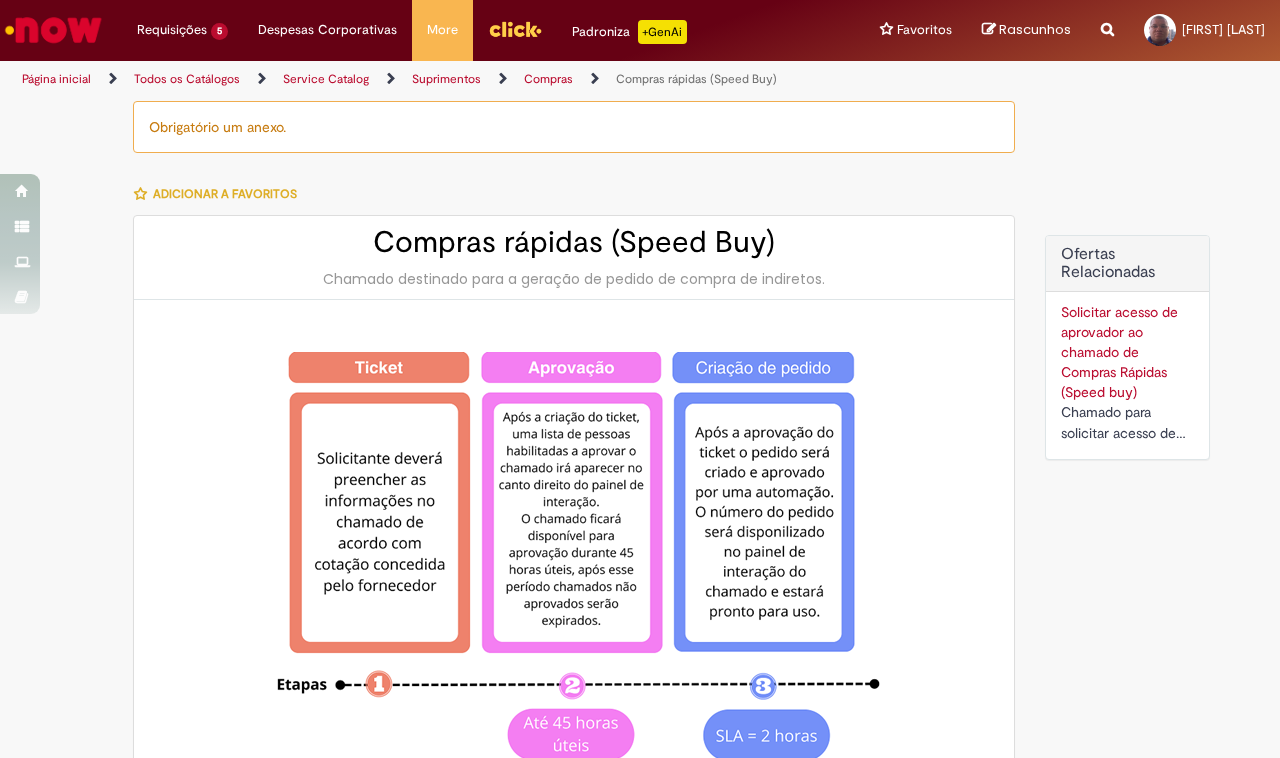 type on "********" 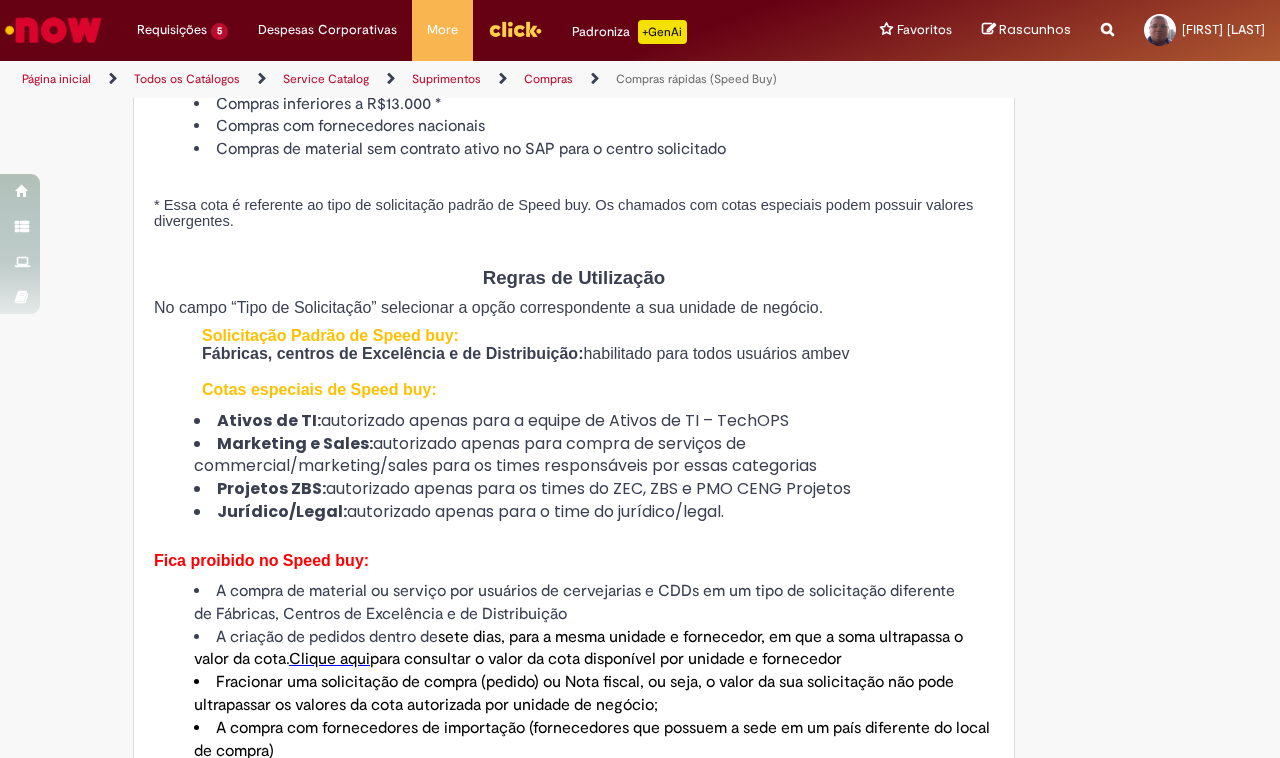 scroll, scrollTop: 875, scrollLeft: 0, axis: vertical 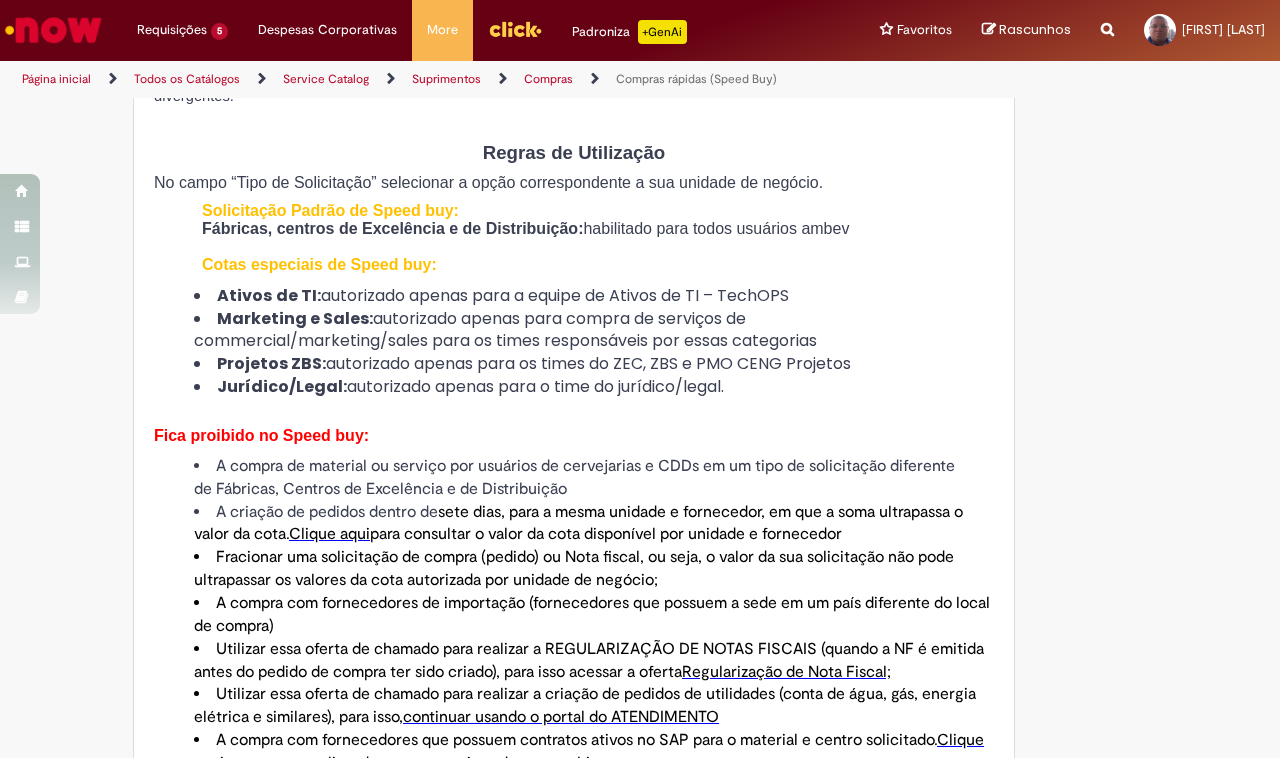 drag, startPoint x: 901, startPoint y: 325, endPoint x: 920, endPoint y: 287, distance: 42.48529 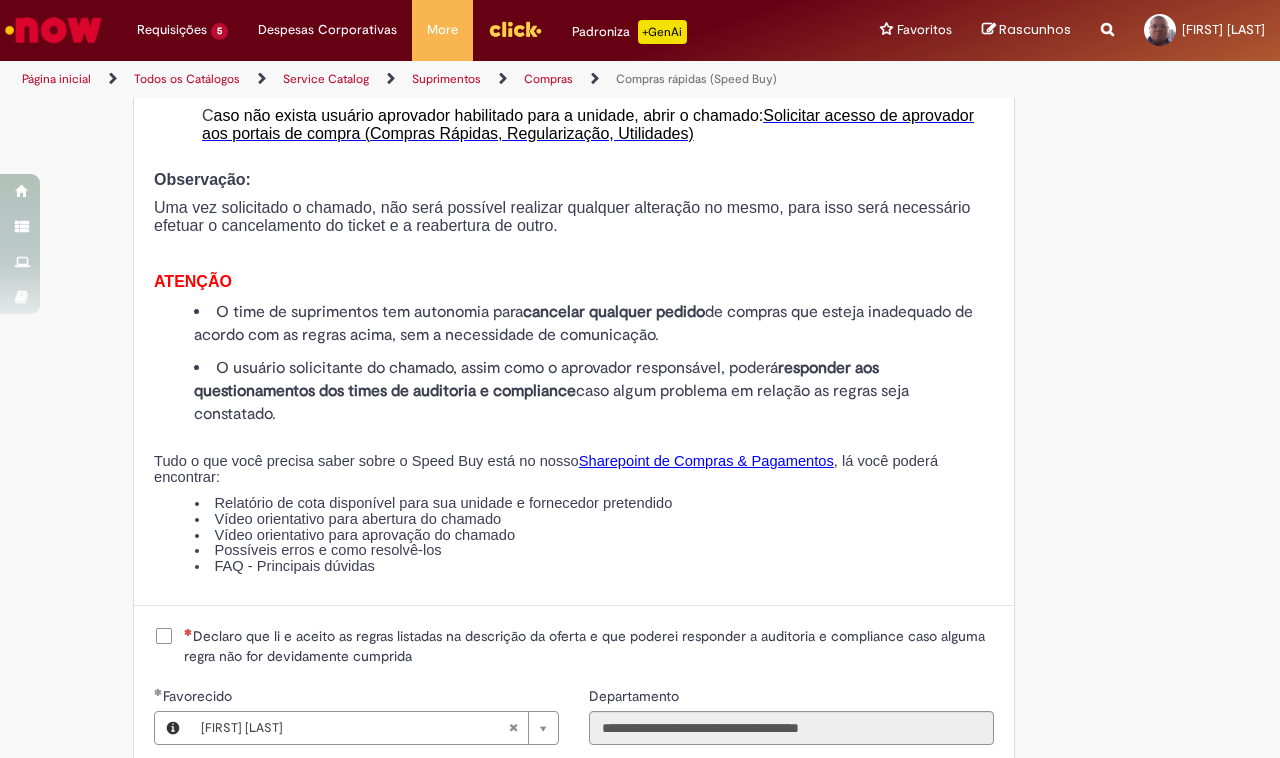 scroll, scrollTop: 2500, scrollLeft: 0, axis: vertical 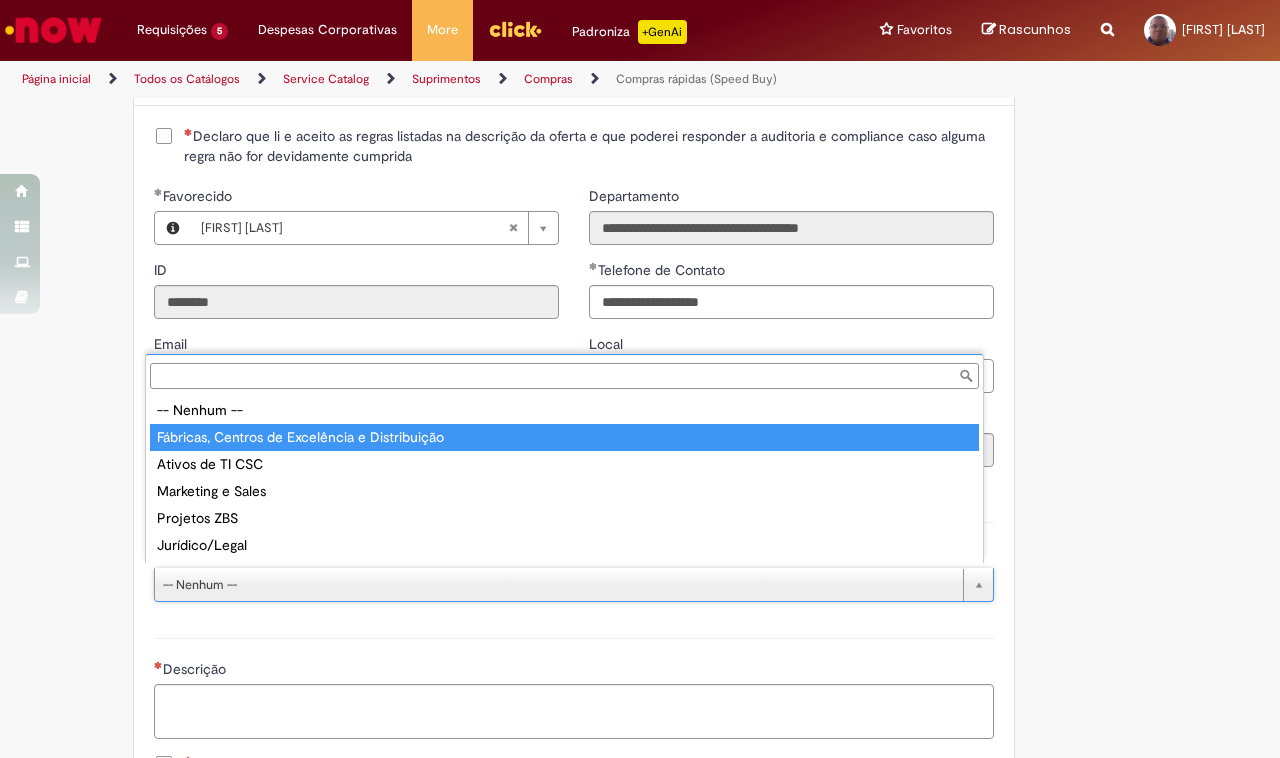 type on "**********" 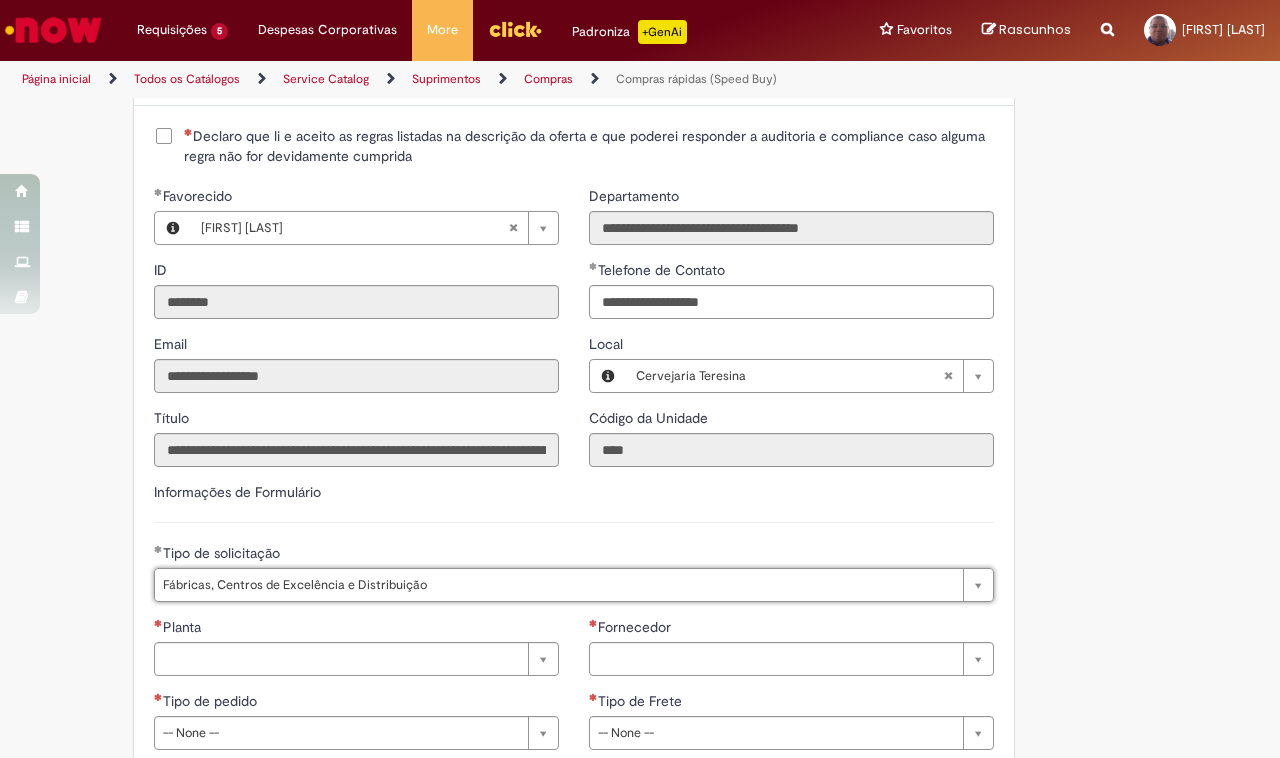scroll, scrollTop: 2750, scrollLeft: 0, axis: vertical 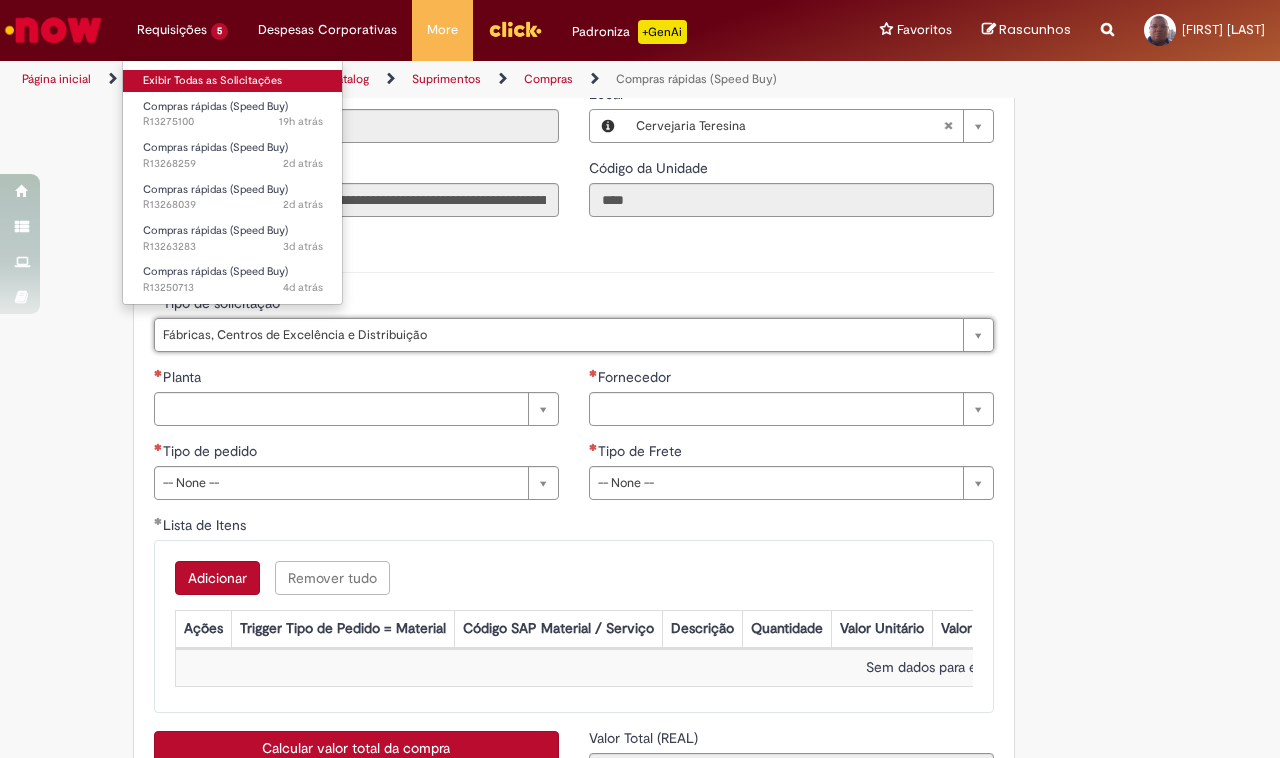 click on "Exibir Todas as Solicitações" at bounding box center [233, 81] 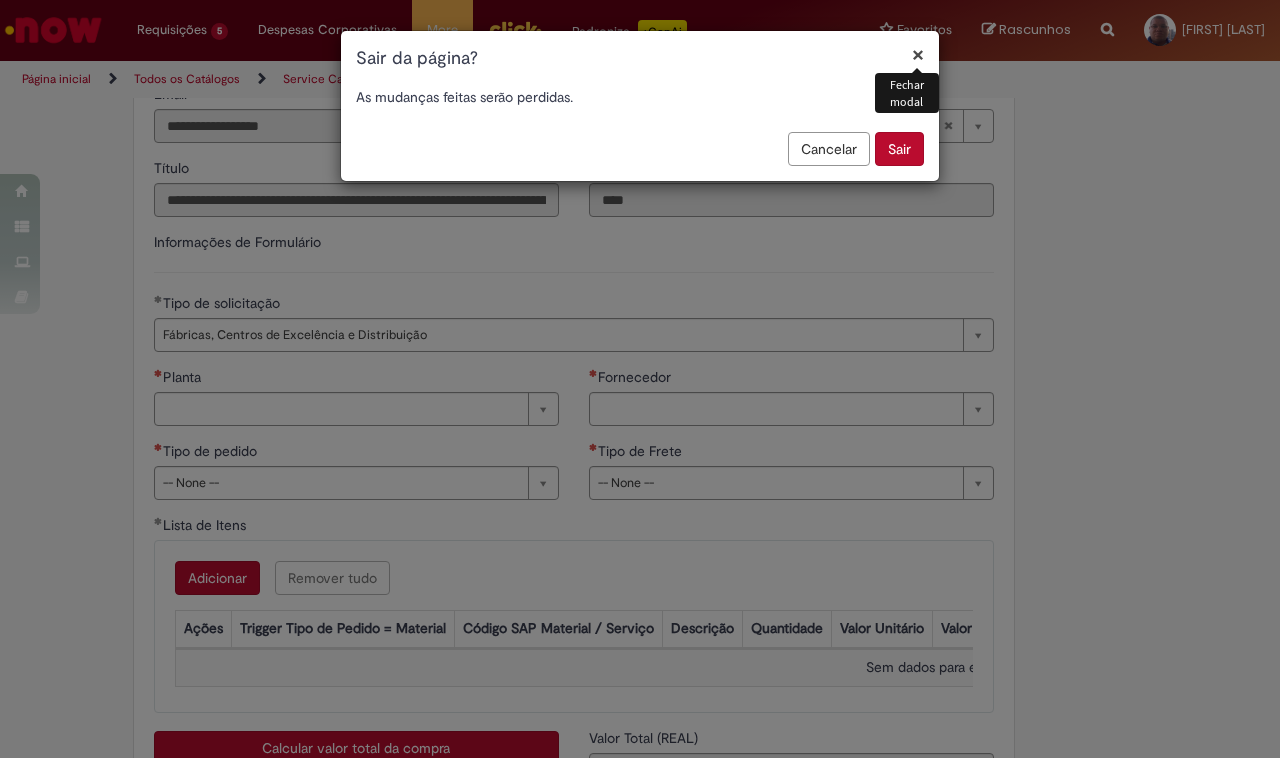 click on "Sair" at bounding box center (899, 149) 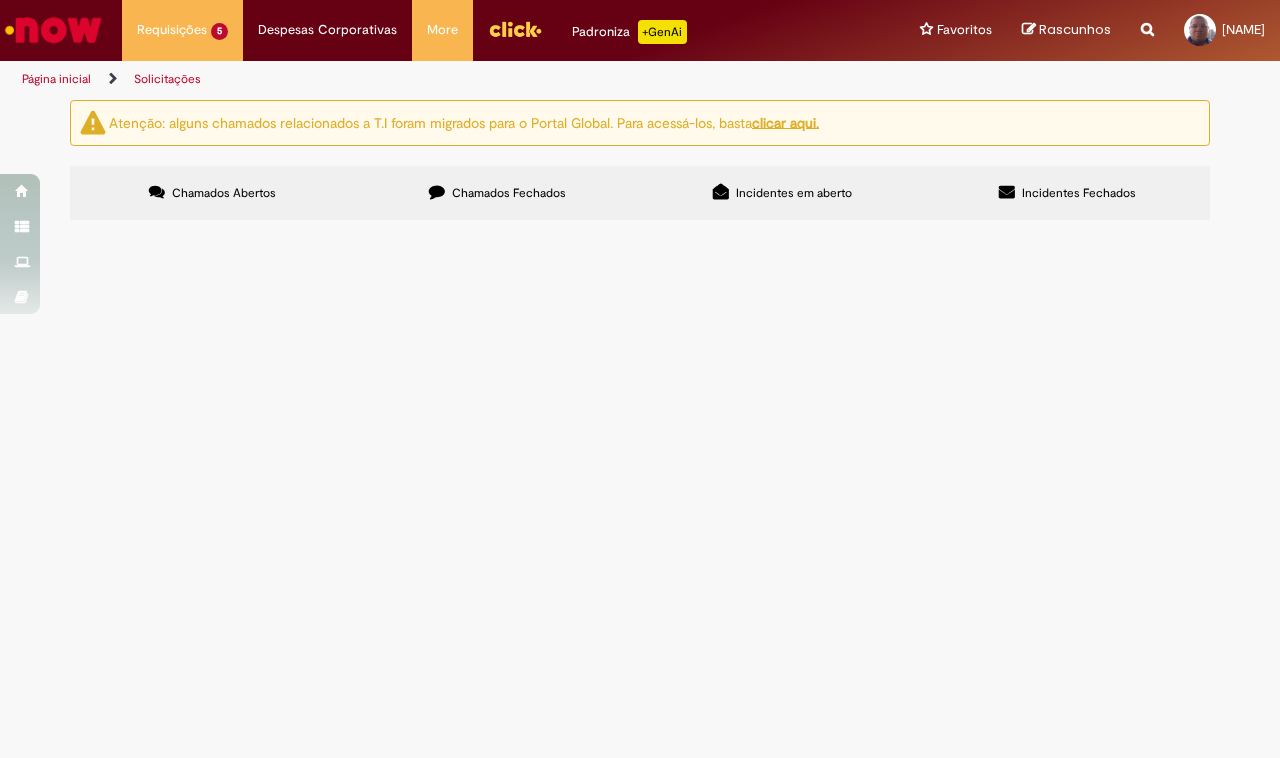 scroll, scrollTop: 0, scrollLeft: 0, axis: both 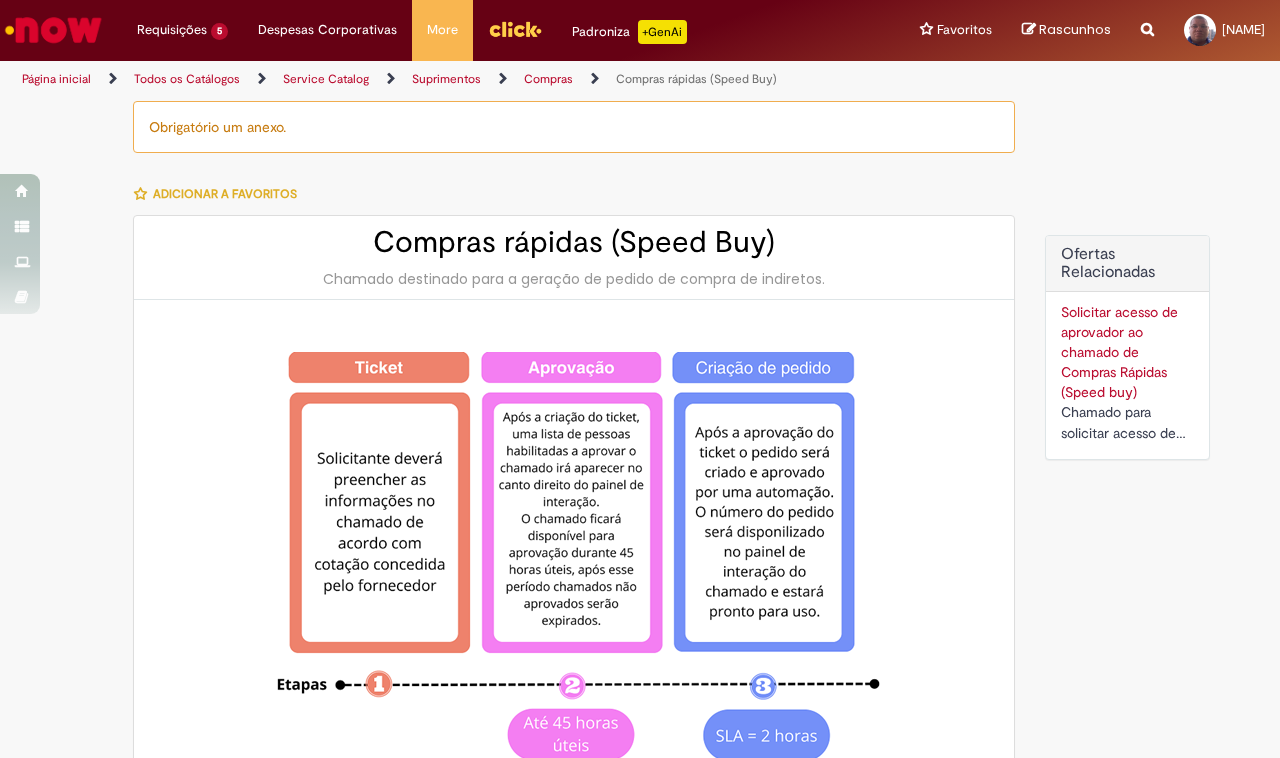 type on "********" 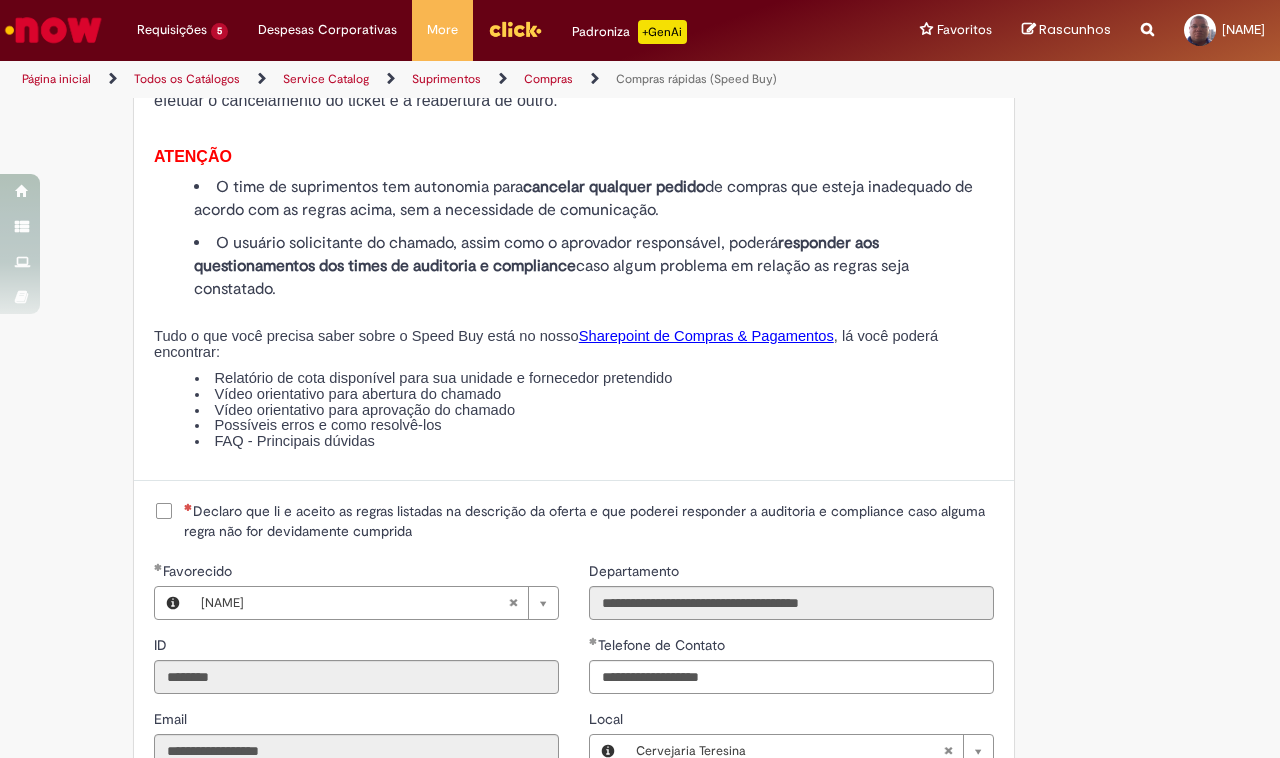 scroll, scrollTop: 2375, scrollLeft: 0, axis: vertical 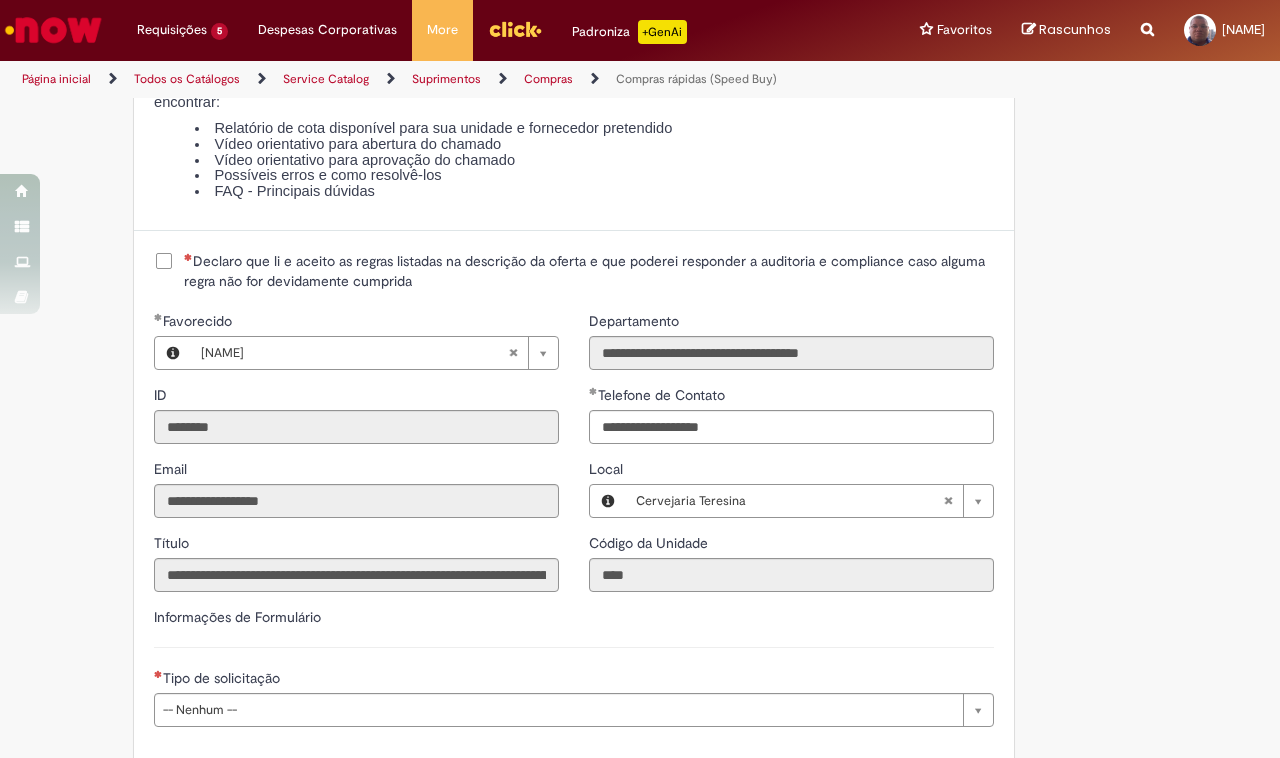 click on "Declaro que li e aceito as regras listadas na descrição da oferta e que poderei responder a auditoria e compliance caso alguma regra não for devidamente cumprida" at bounding box center [589, 271] 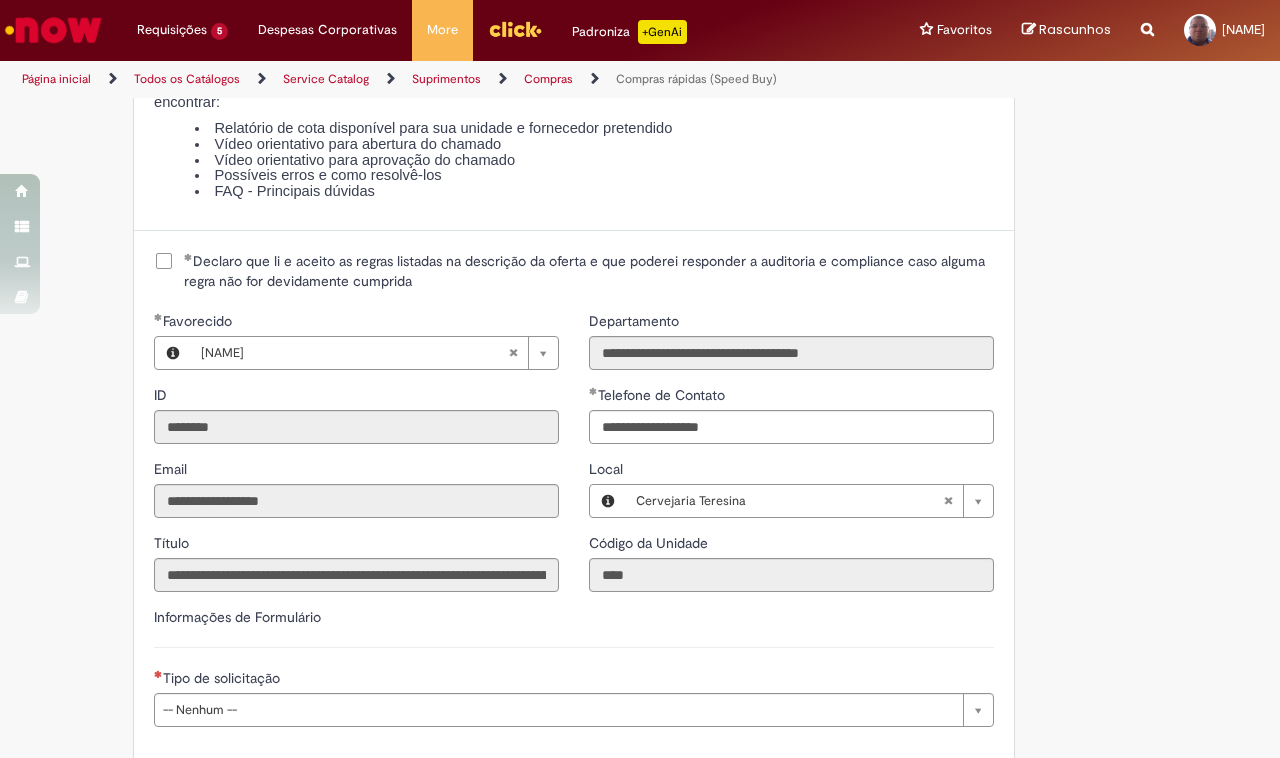 scroll, scrollTop: 2625, scrollLeft: 0, axis: vertical 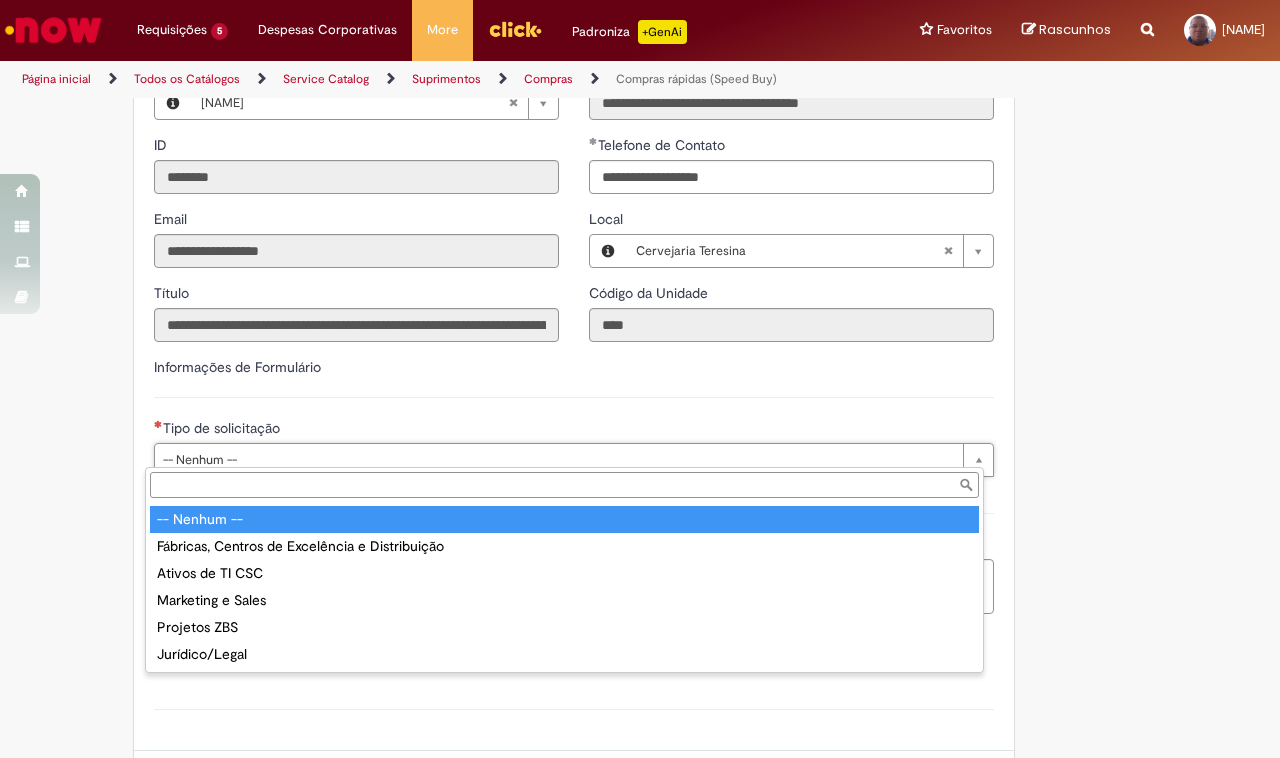 drag, startPoint x: 331, startPoint y: 441, endPoint x: 313, endPoint y: 465, distance: 30 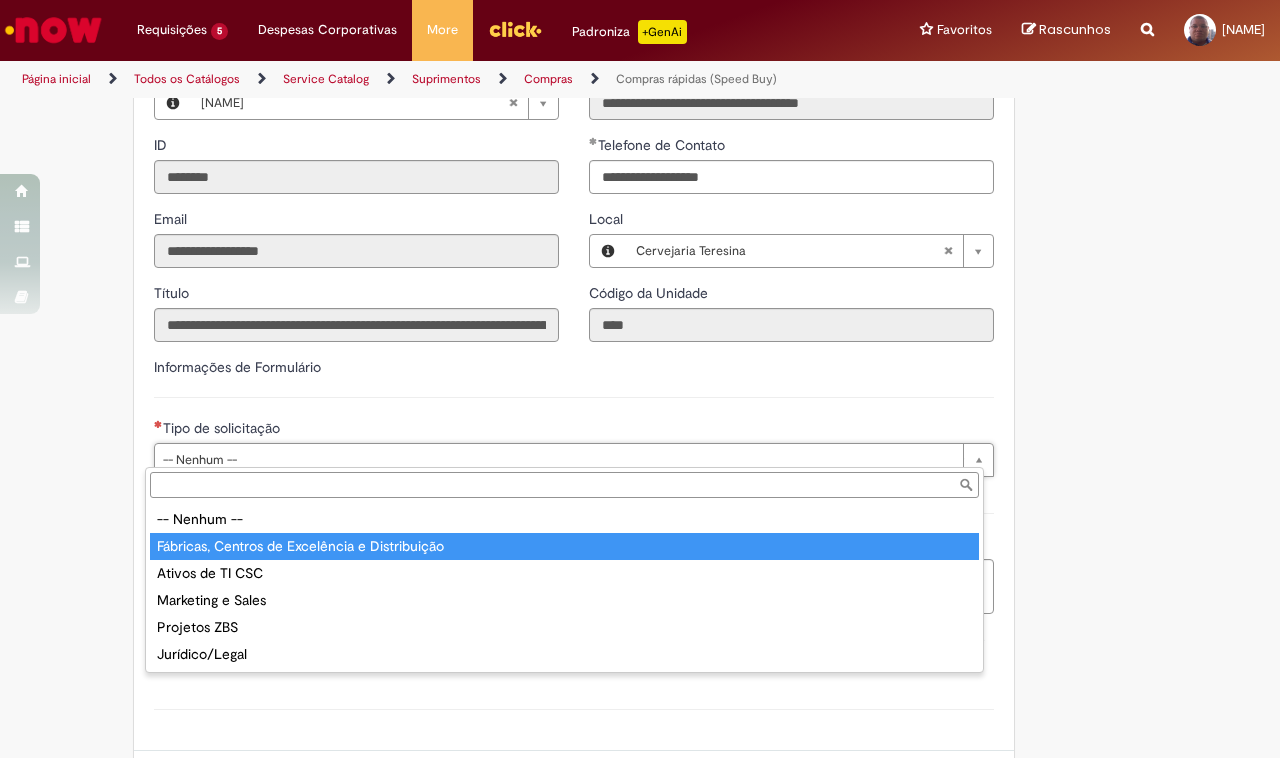 type on "**********" 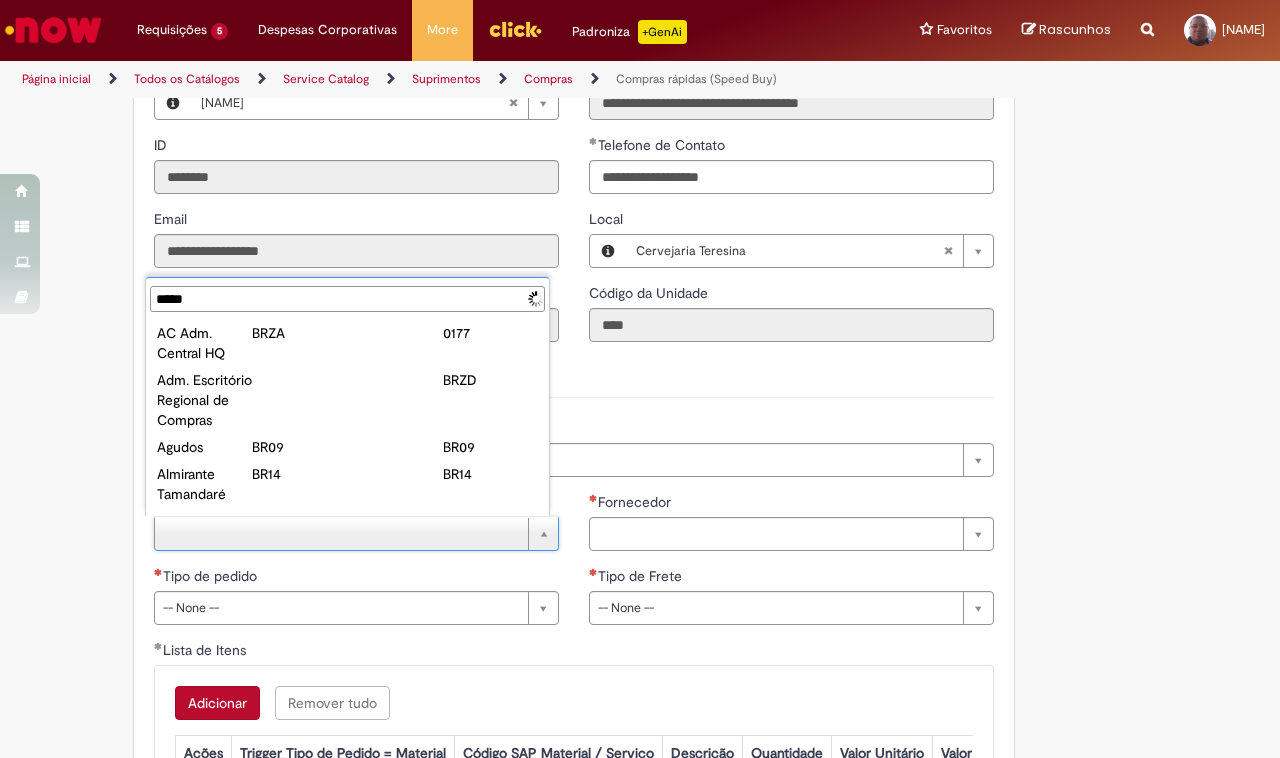 scroll, scrollTop: 0, scrollLeft: 0, axis: both 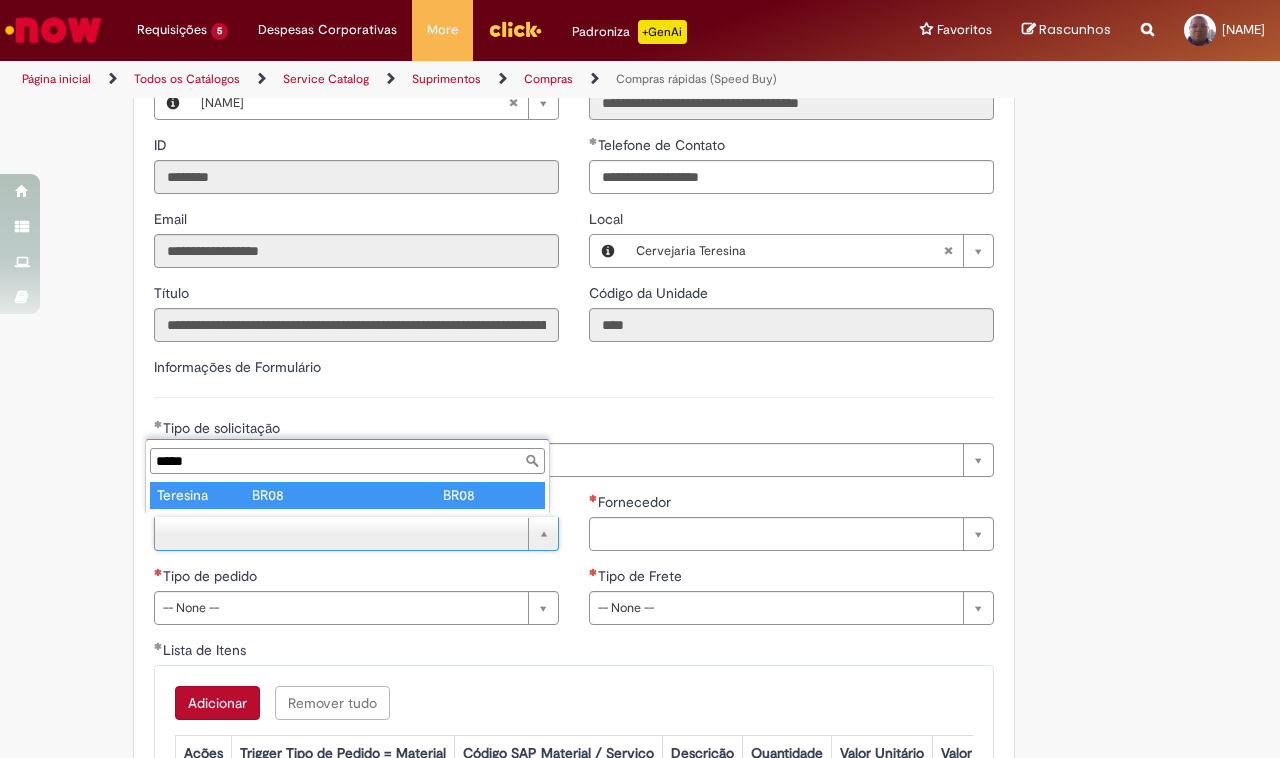 type on "*****" 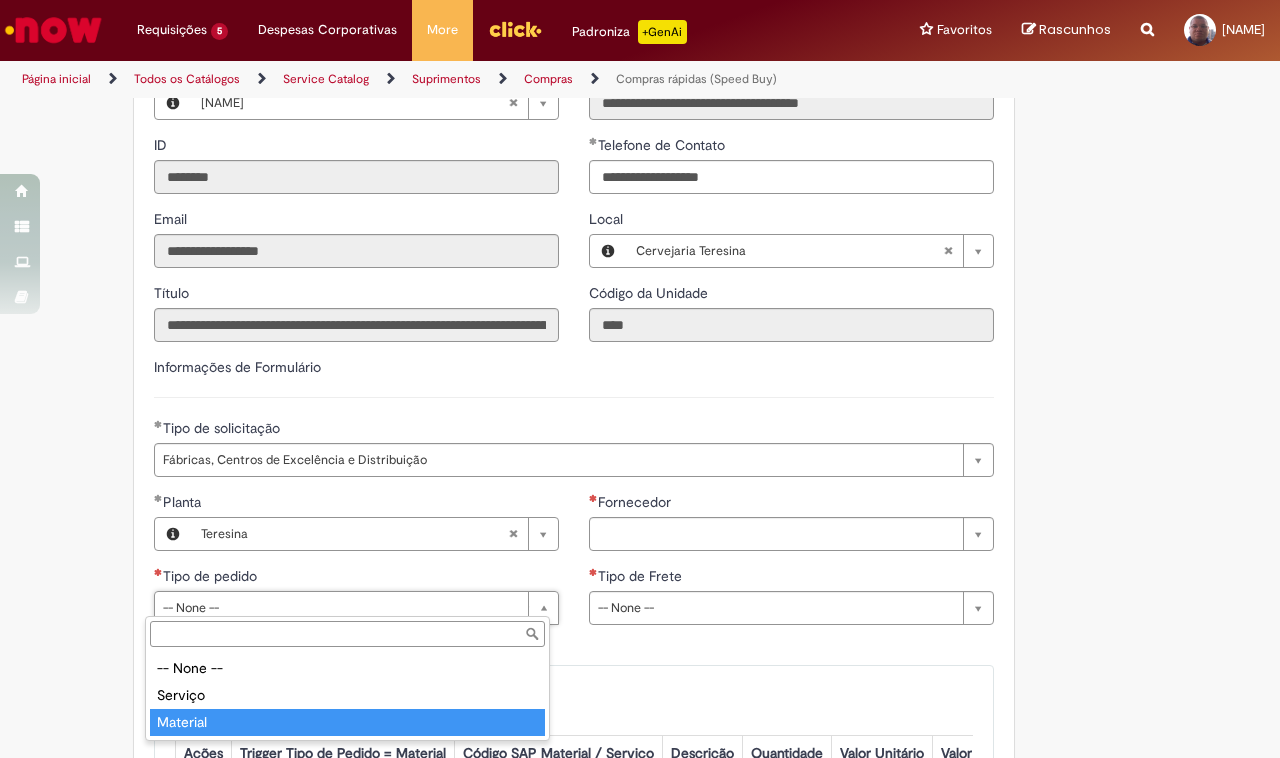 type on "********" 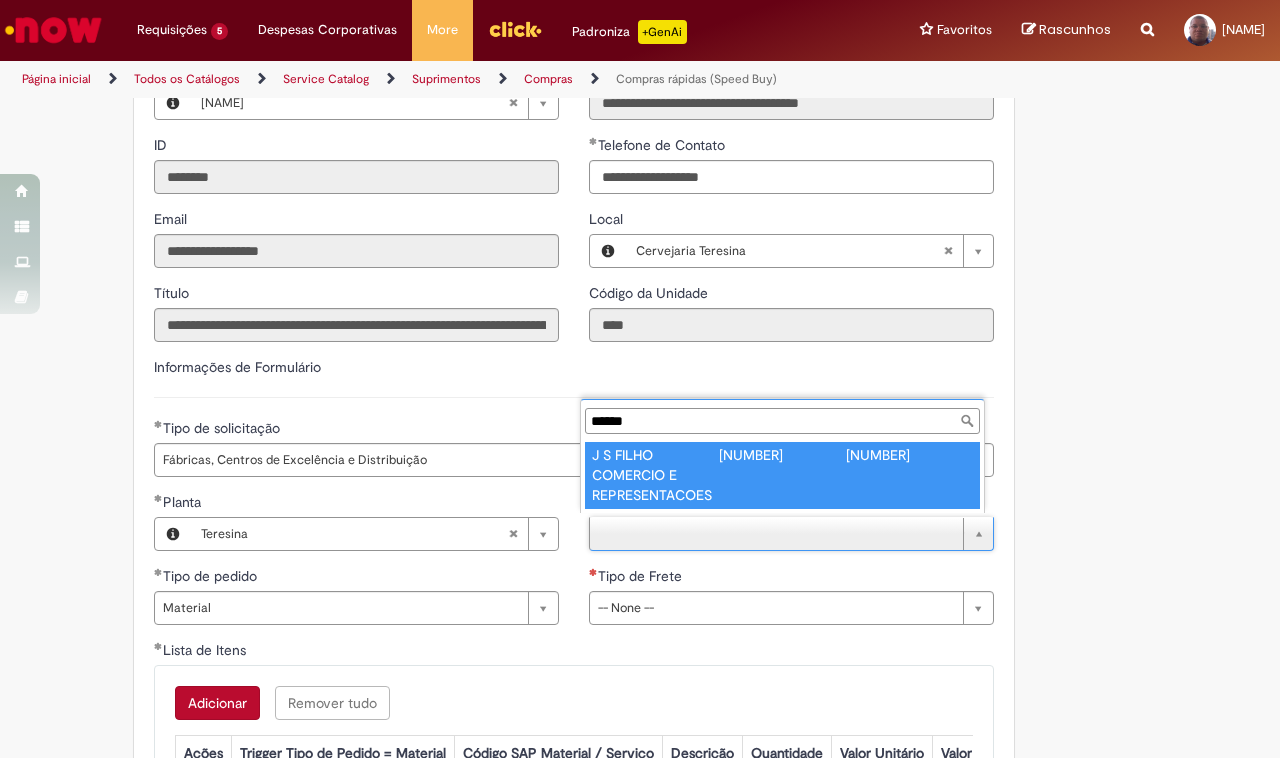 type on "******" 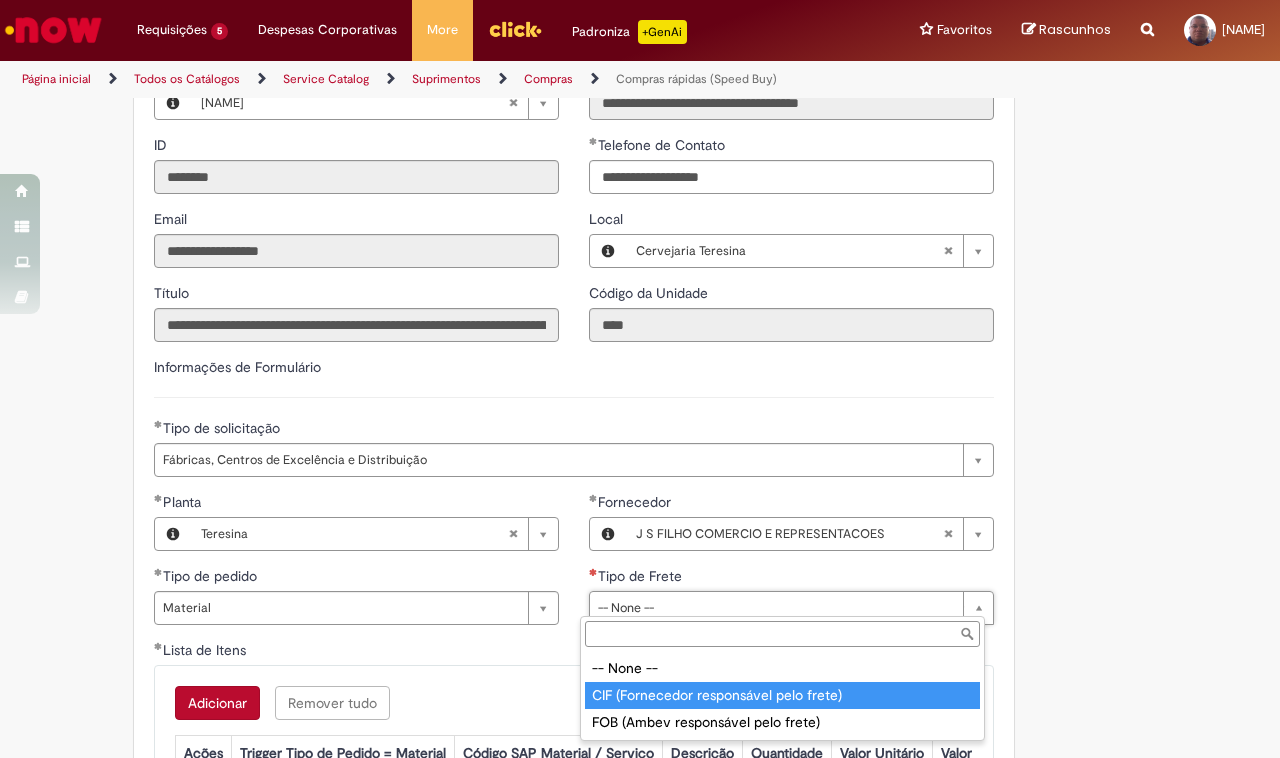 type on "**********" 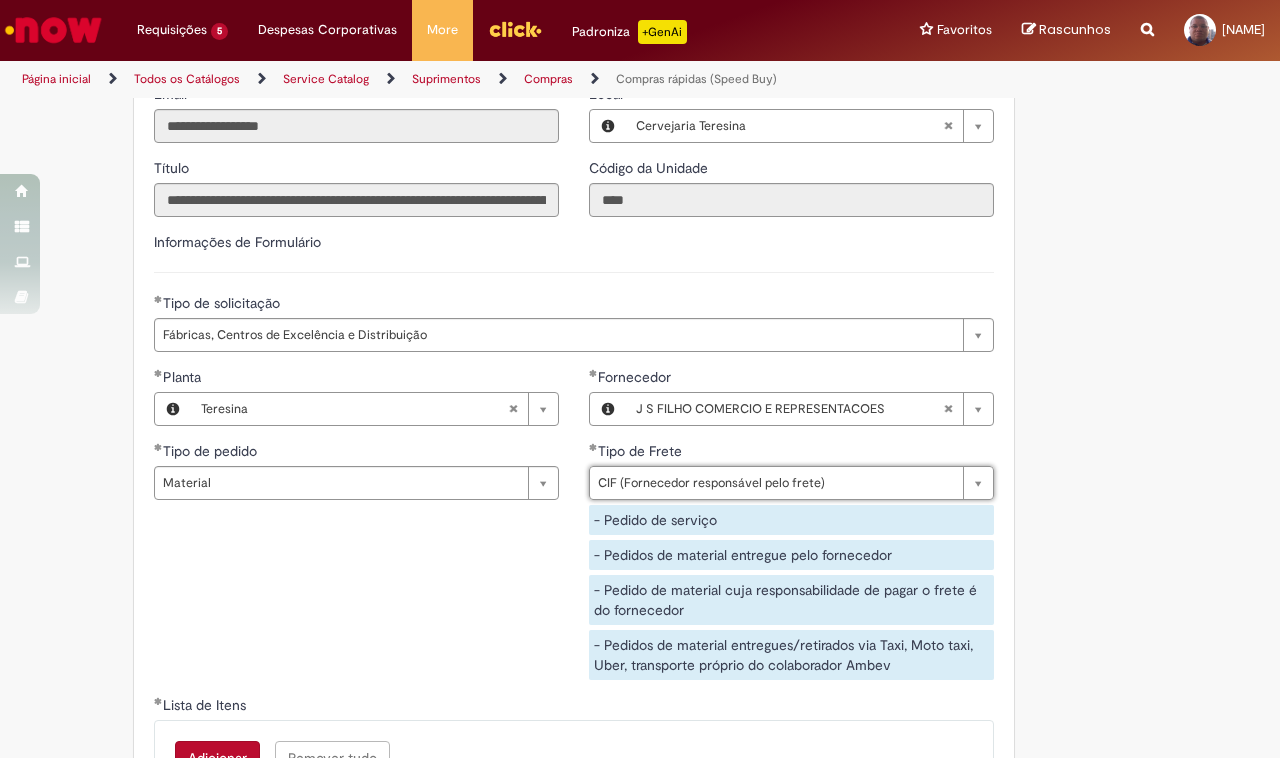 scroll, scrollTop: 3000, scrollLeft: 0, axis: vertical 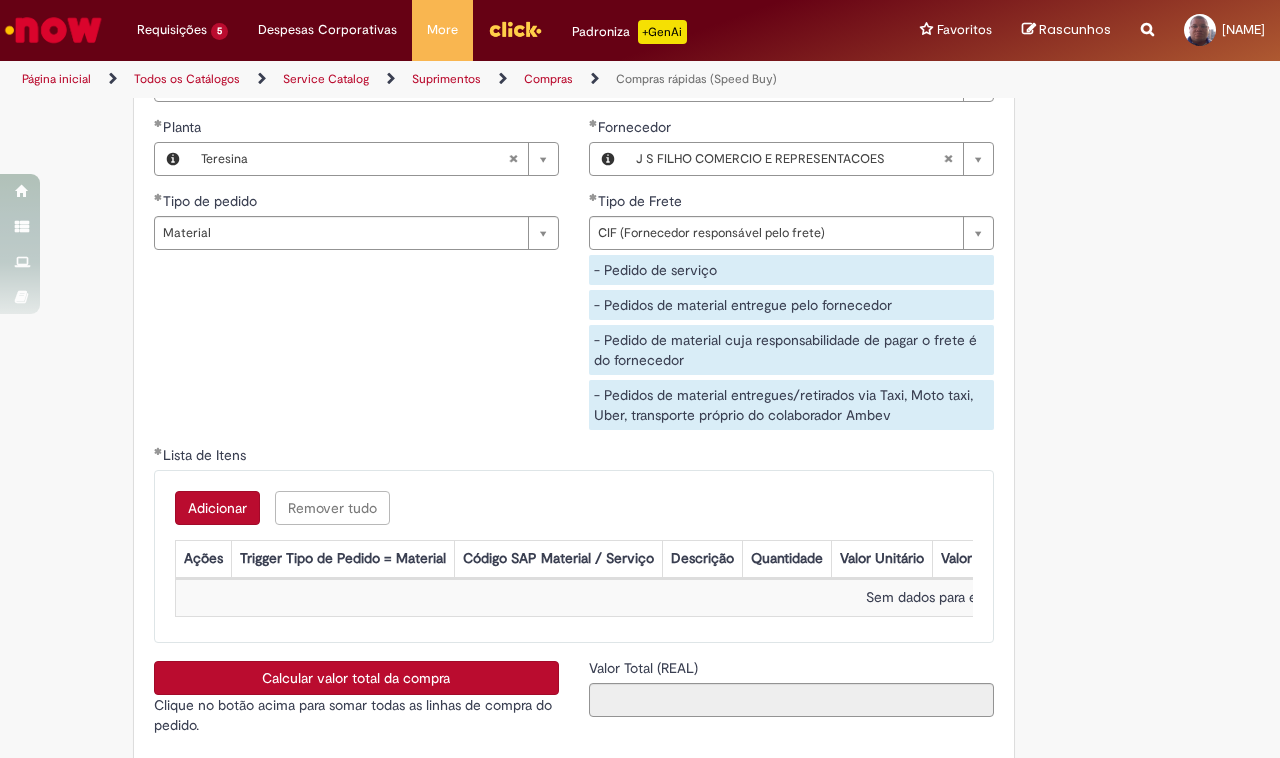 click on "Adicionar" at bounding box center [217, 508] 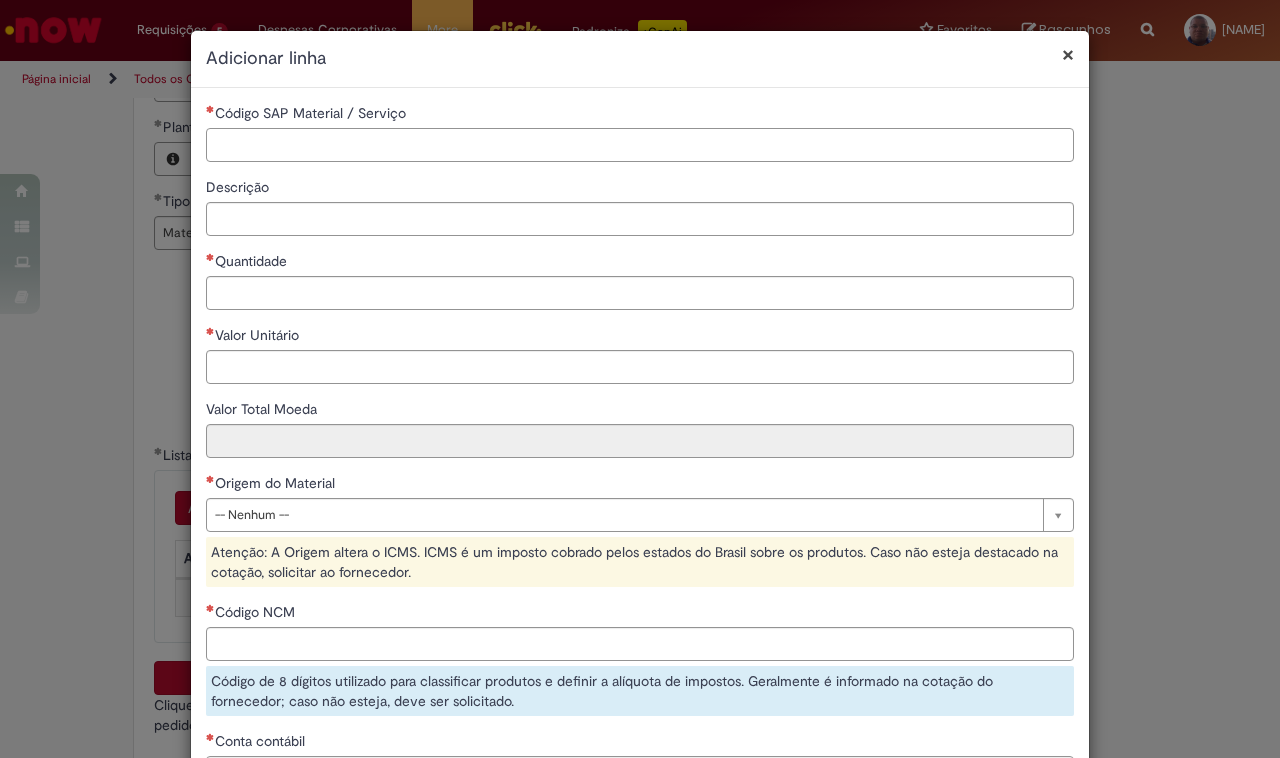 click on "Código SAP Material / Serviço" at bounding box center (640, 145) 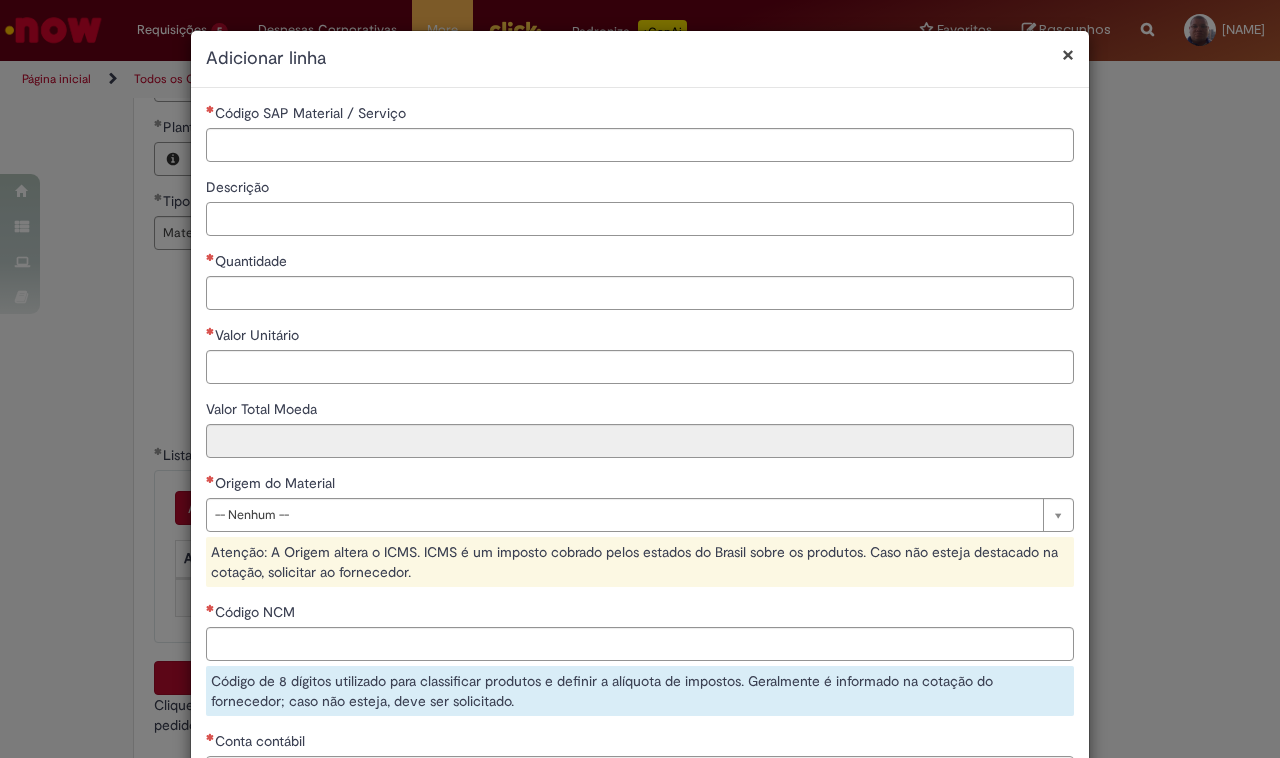 click on "Descrição" at bounding box center (640, 219) 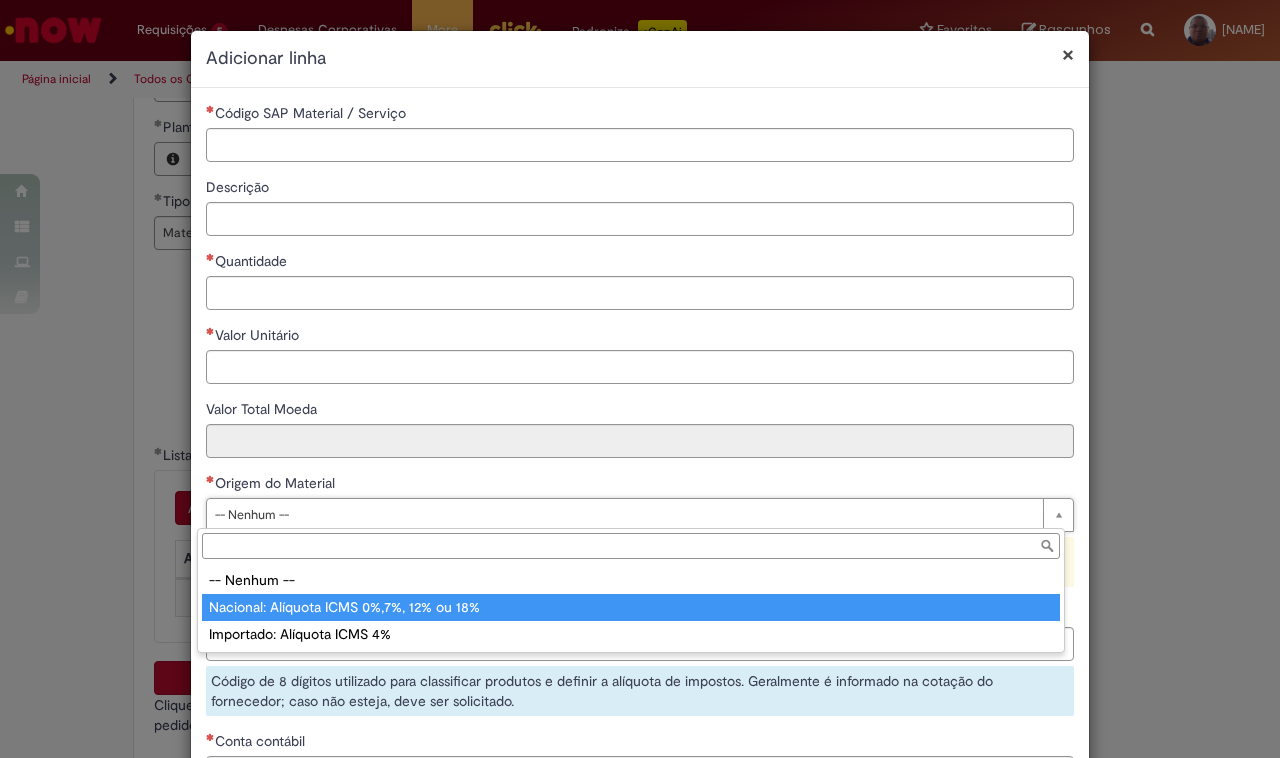 type on "**********" 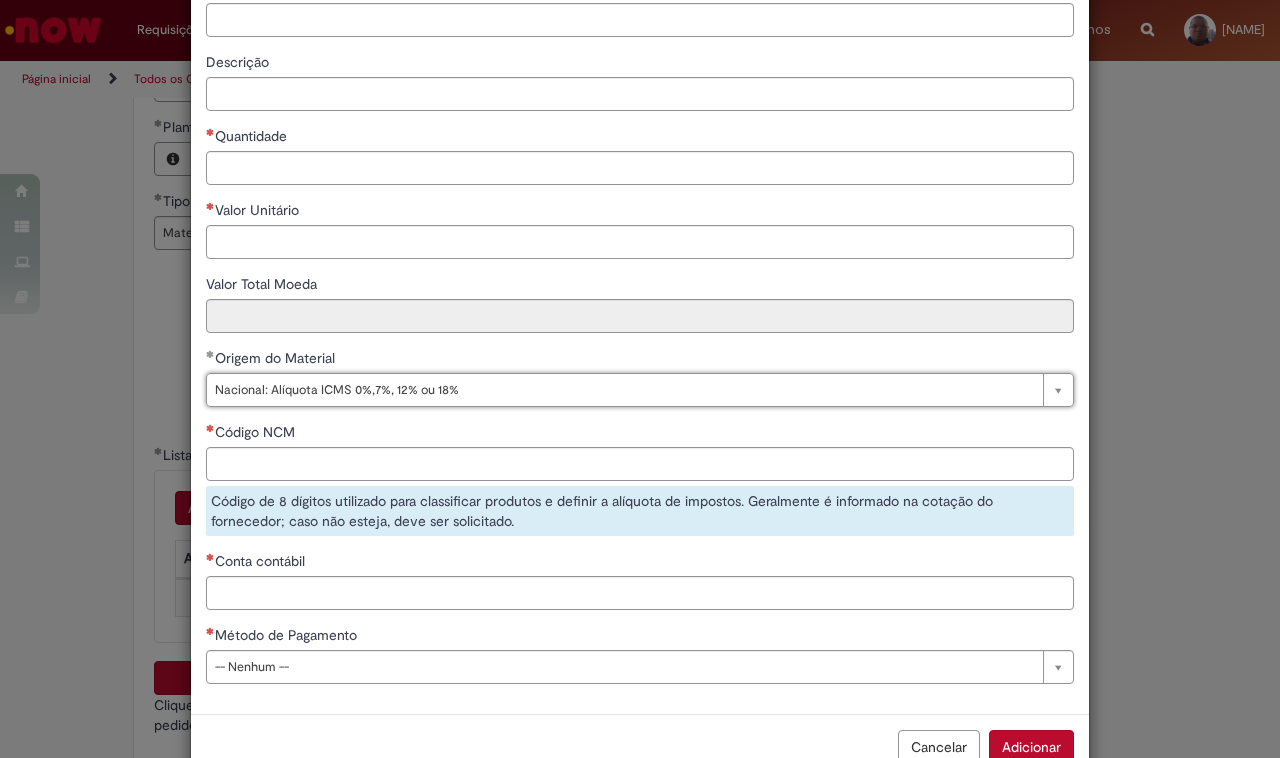 scroll, scrollTop: 178, scrollLeft: 0, axis: vertical 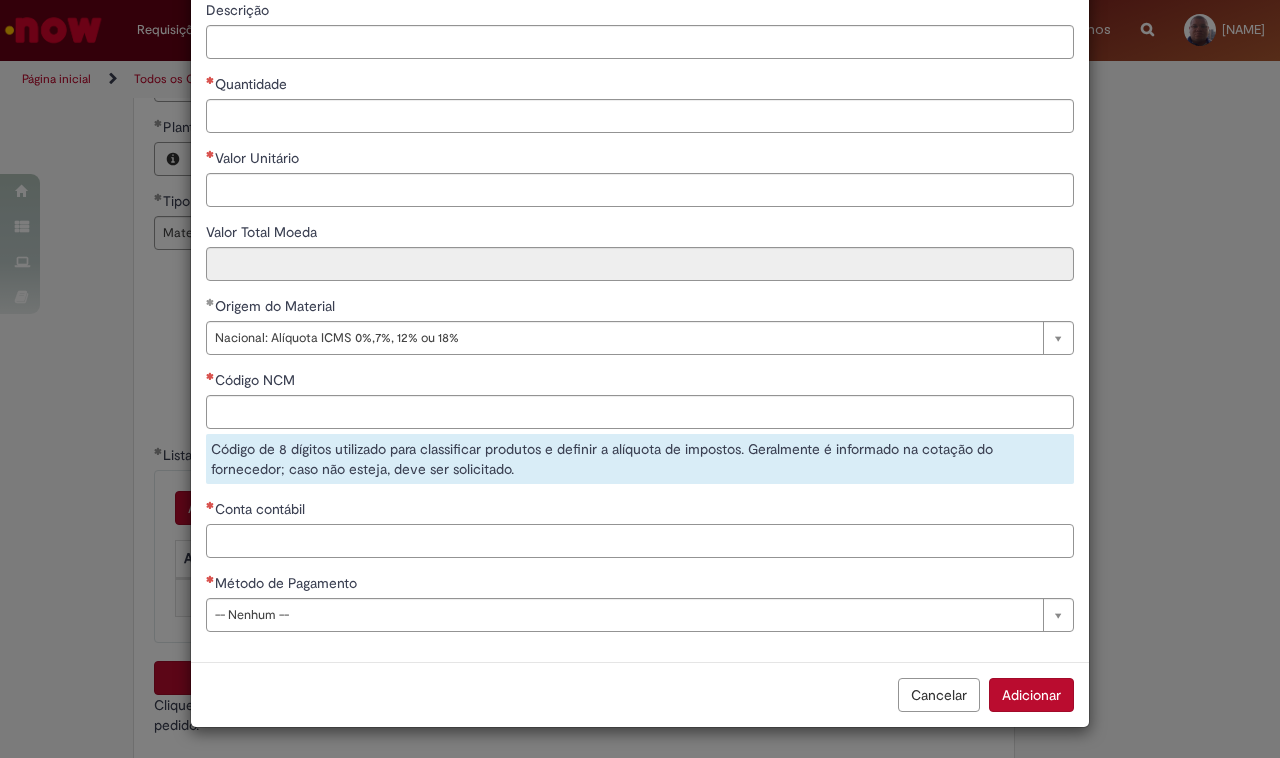 click on "Conta contábil" at bounding box center [640, 541] 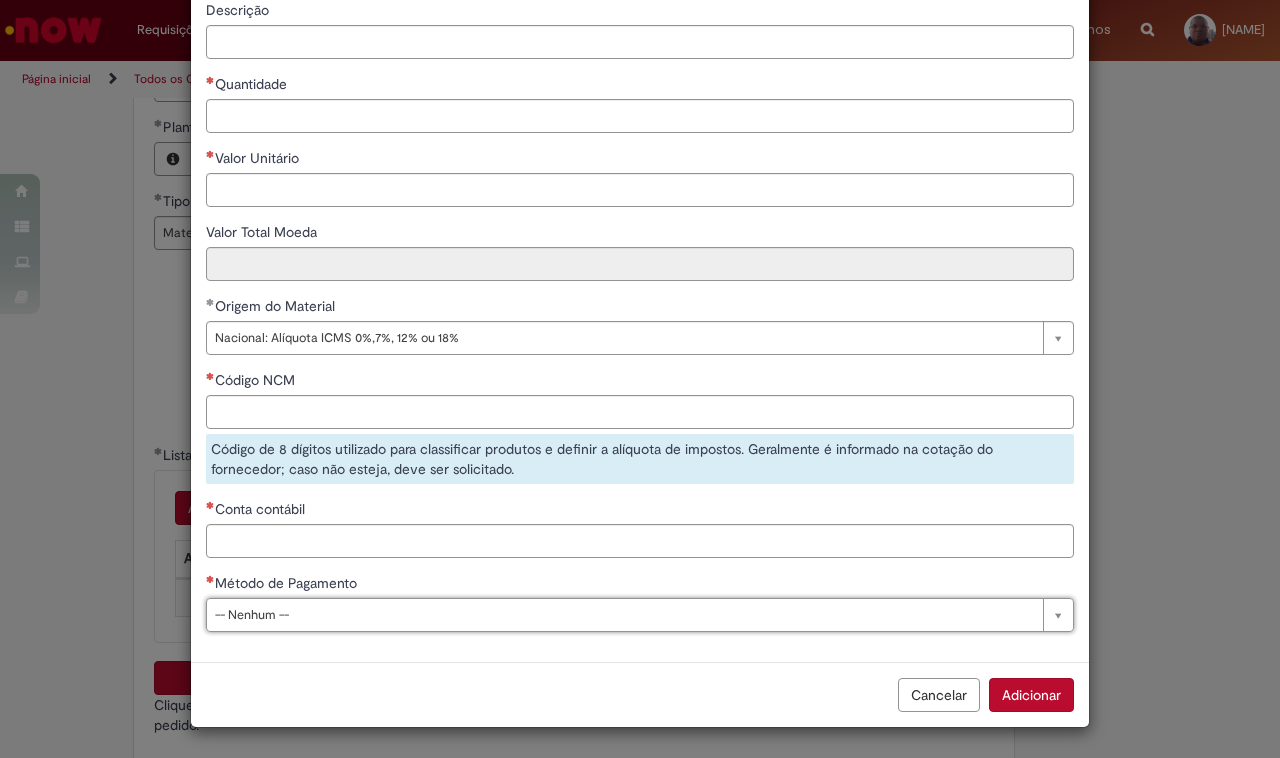 click on "Cancelar" at bounding box center [939, 695] 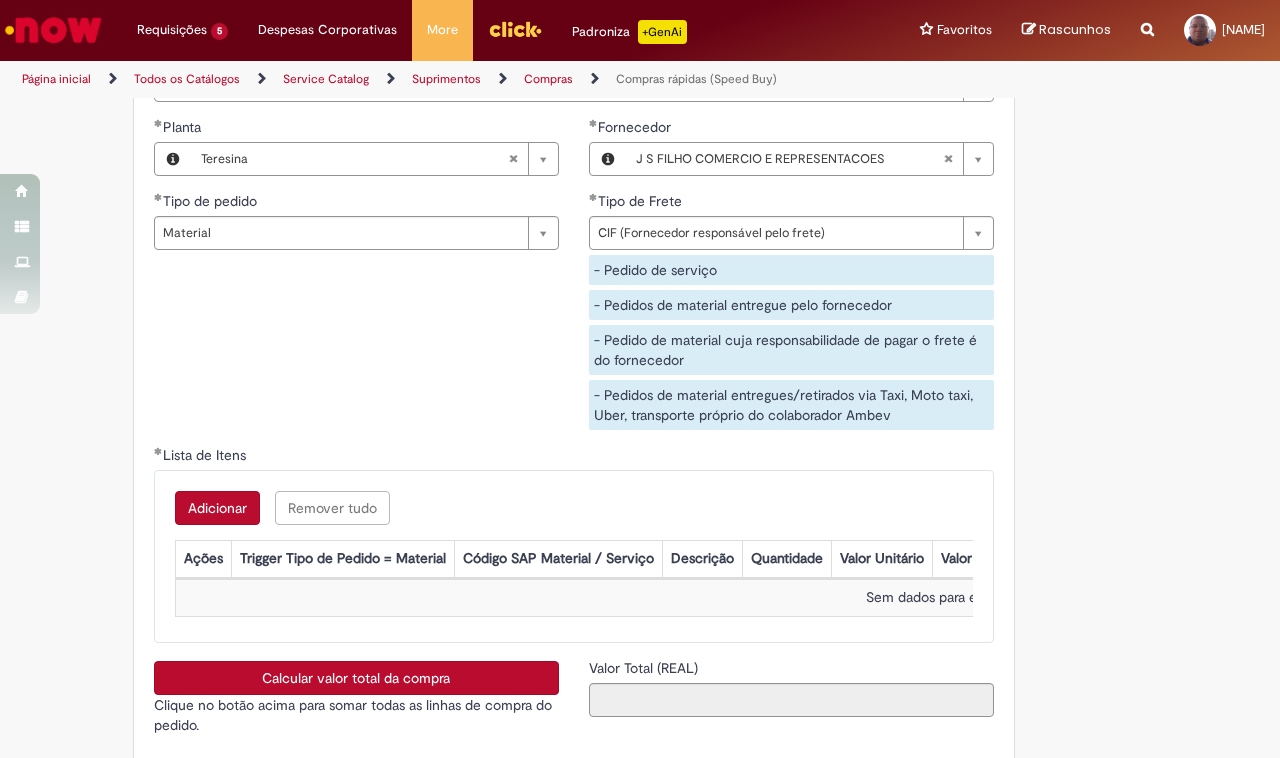 click on "Adicionar" at bounding box center (217, 508) 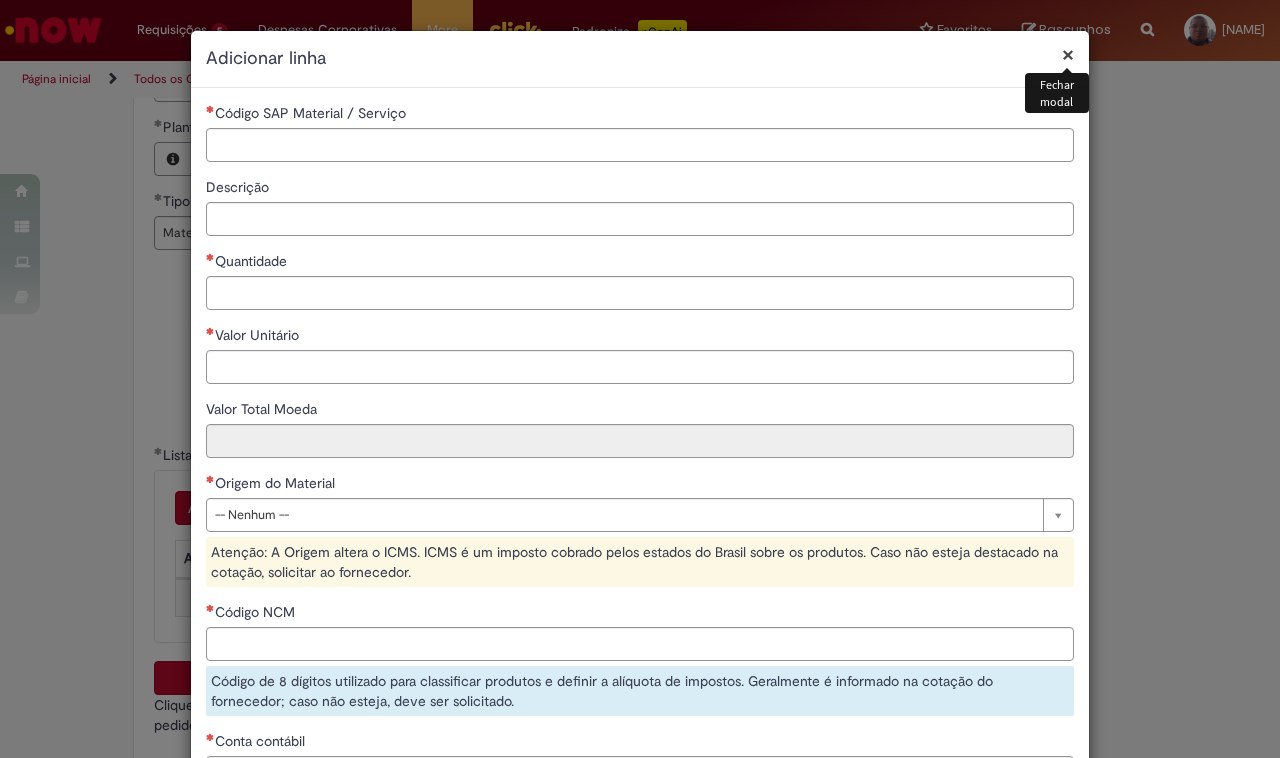 scroll, scrollTop: 233, scrollLeft: 0, axis: vertical 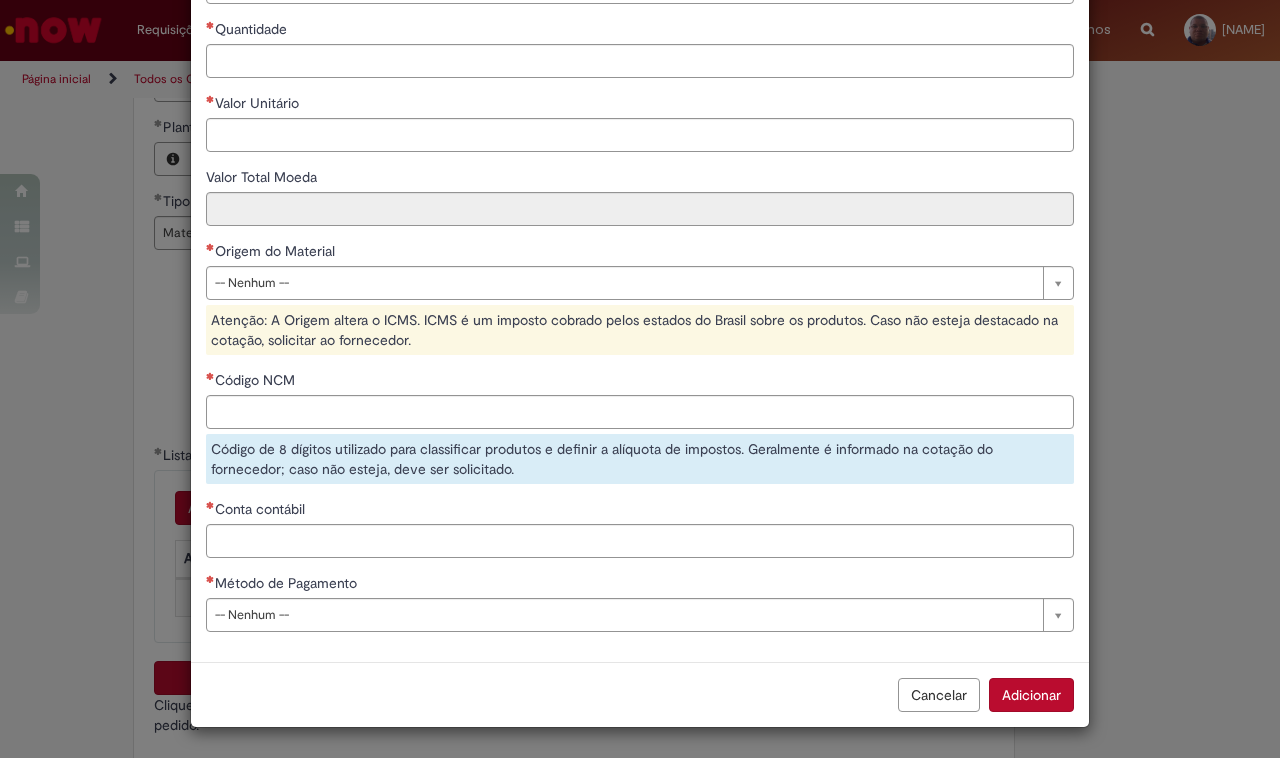 drag, startPoint x: 931, startPoint y: 698, endPoint x: 727, endPoint y: 700, distance: 204.0098 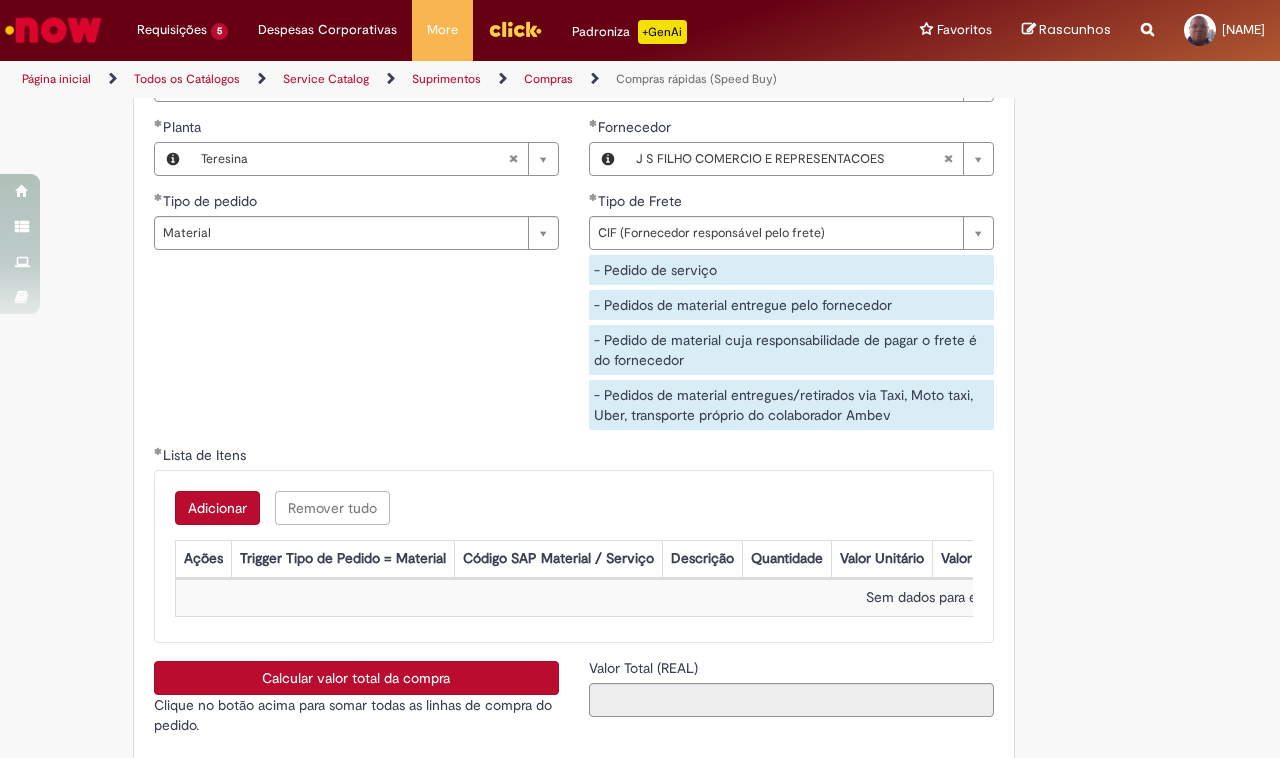 click on "Adicionar" at bounding box center [217, 508] 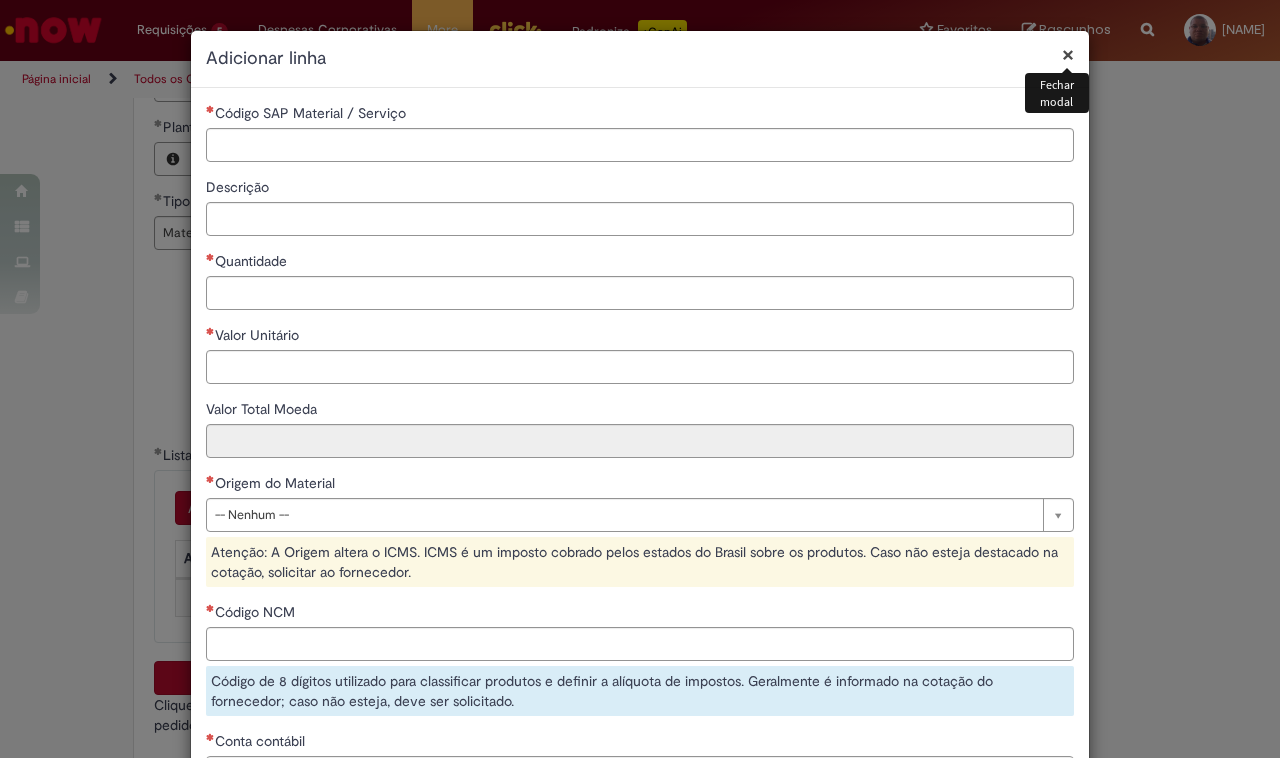 scroll, scrollTop: 233, scrollLeft: 0, axis: vertical 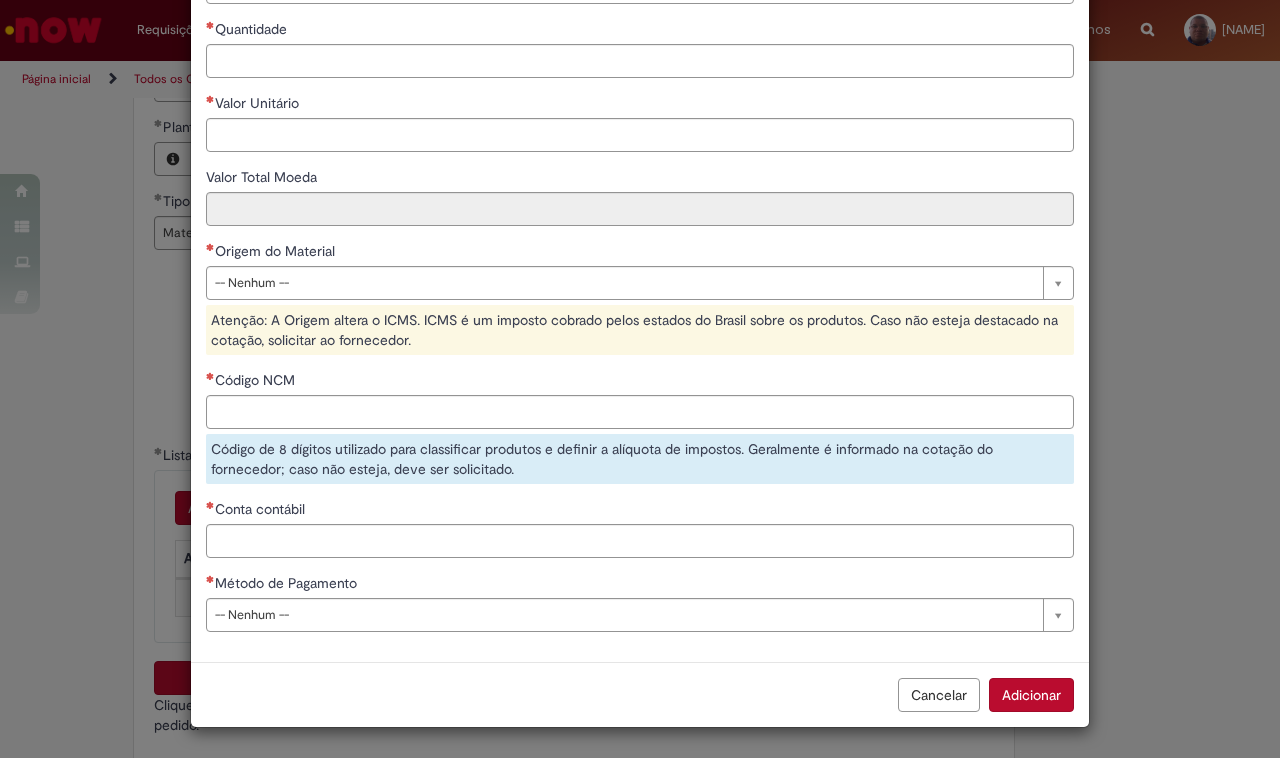 click on "Cancelar" at bounding box center (939, 695) 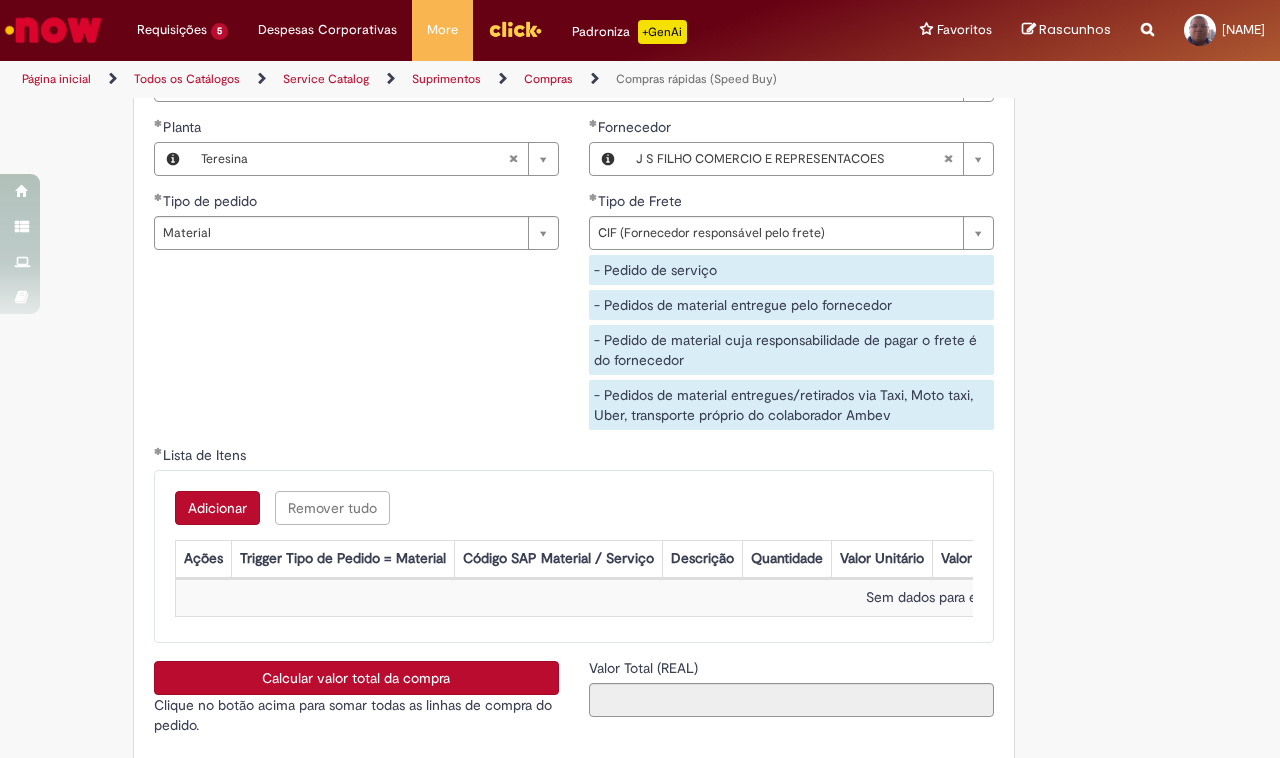 click on "Calcular valor total da compra" at bounding box center (356, 678) 